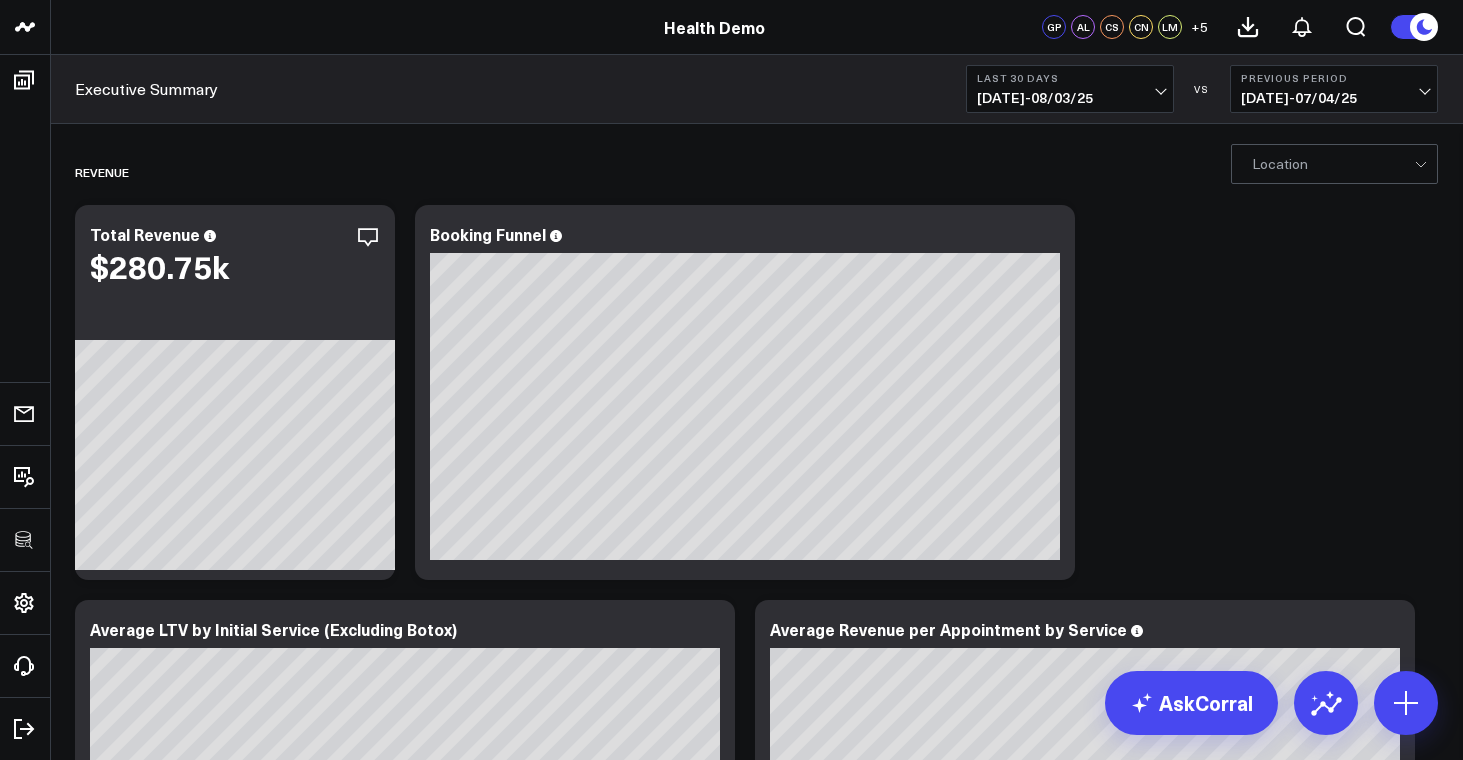 scroll, scrollTop: 0, scrollLeft: 0, axis: both 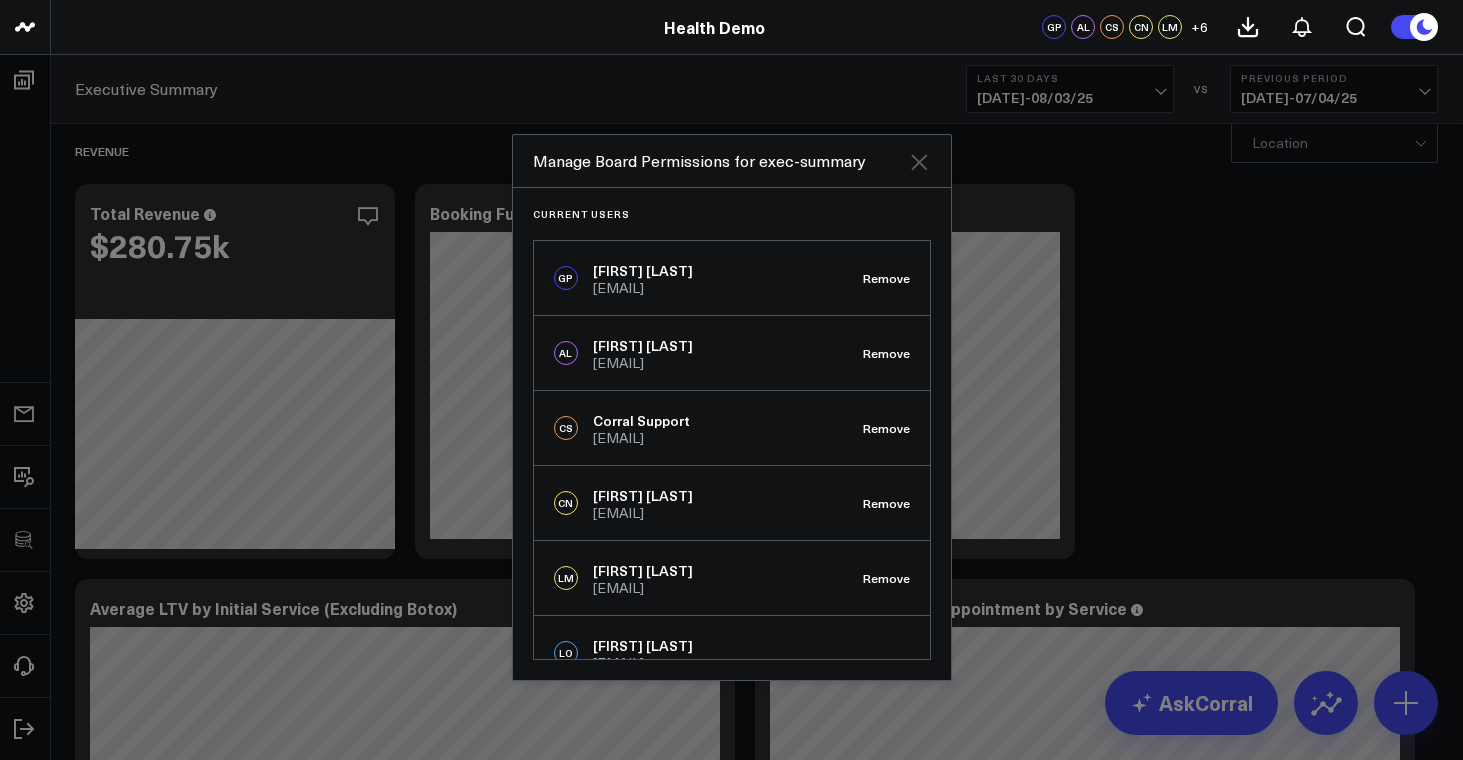 click 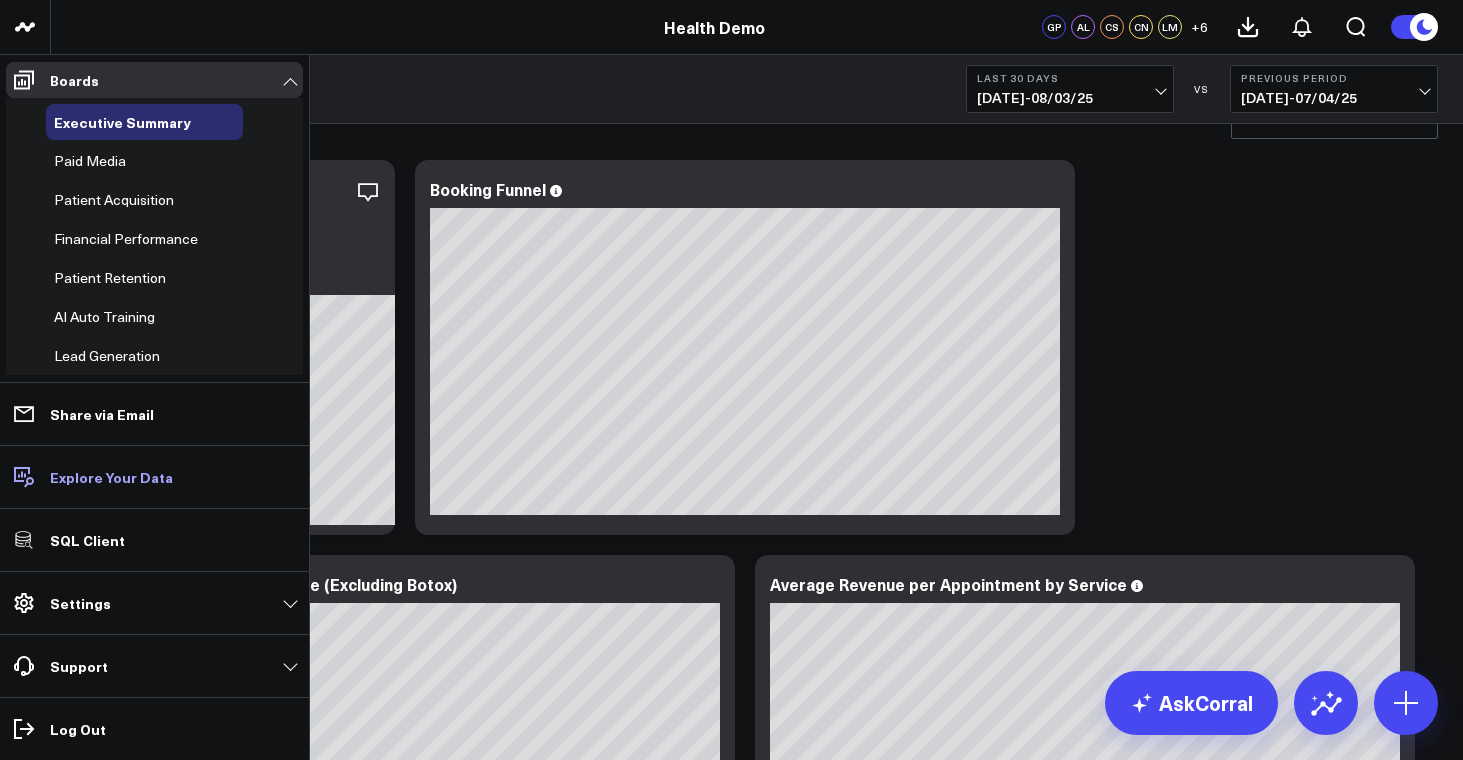 scroll, scrollTop: 52, scrollLeft: 0, axis: vertical 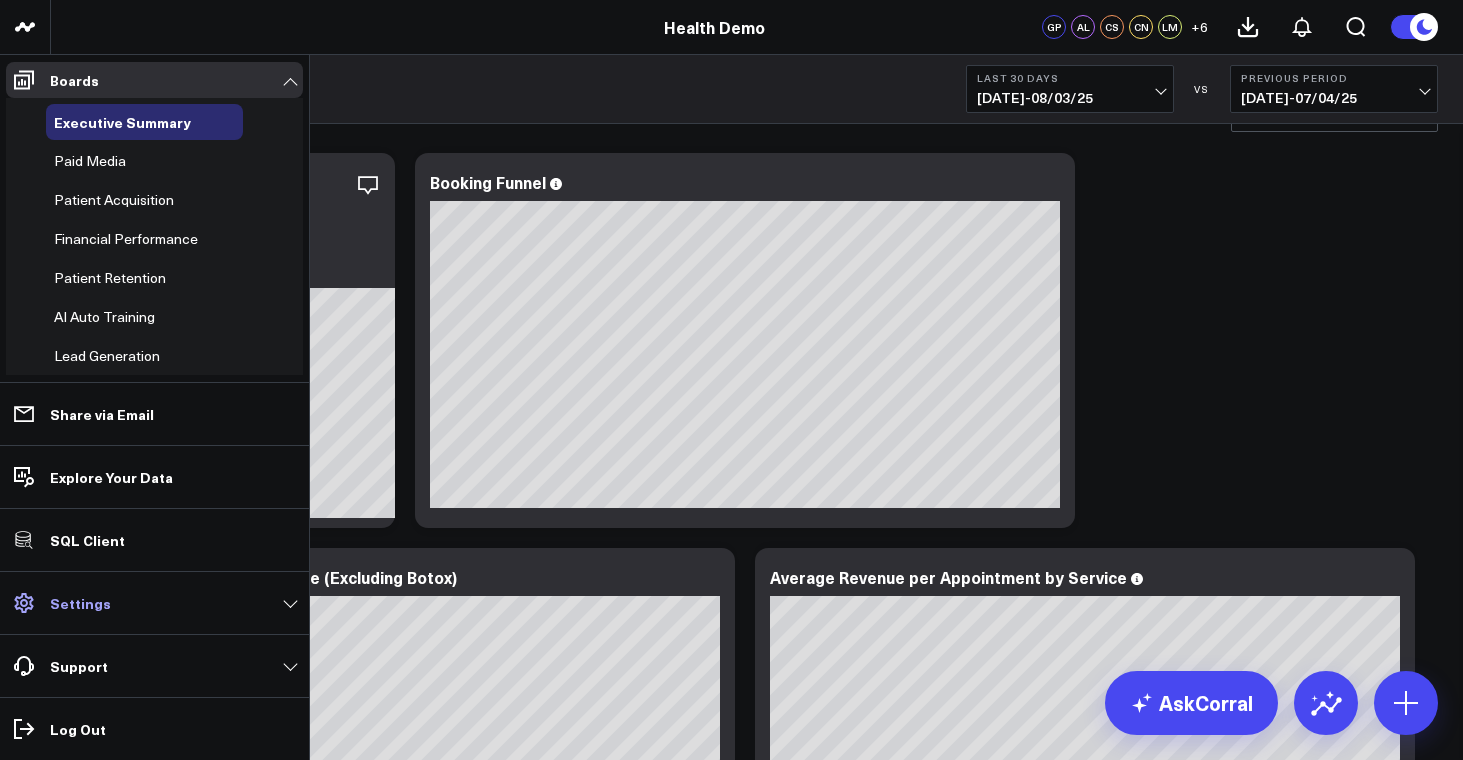 click on "Settings" at bounding box center [80, 603] 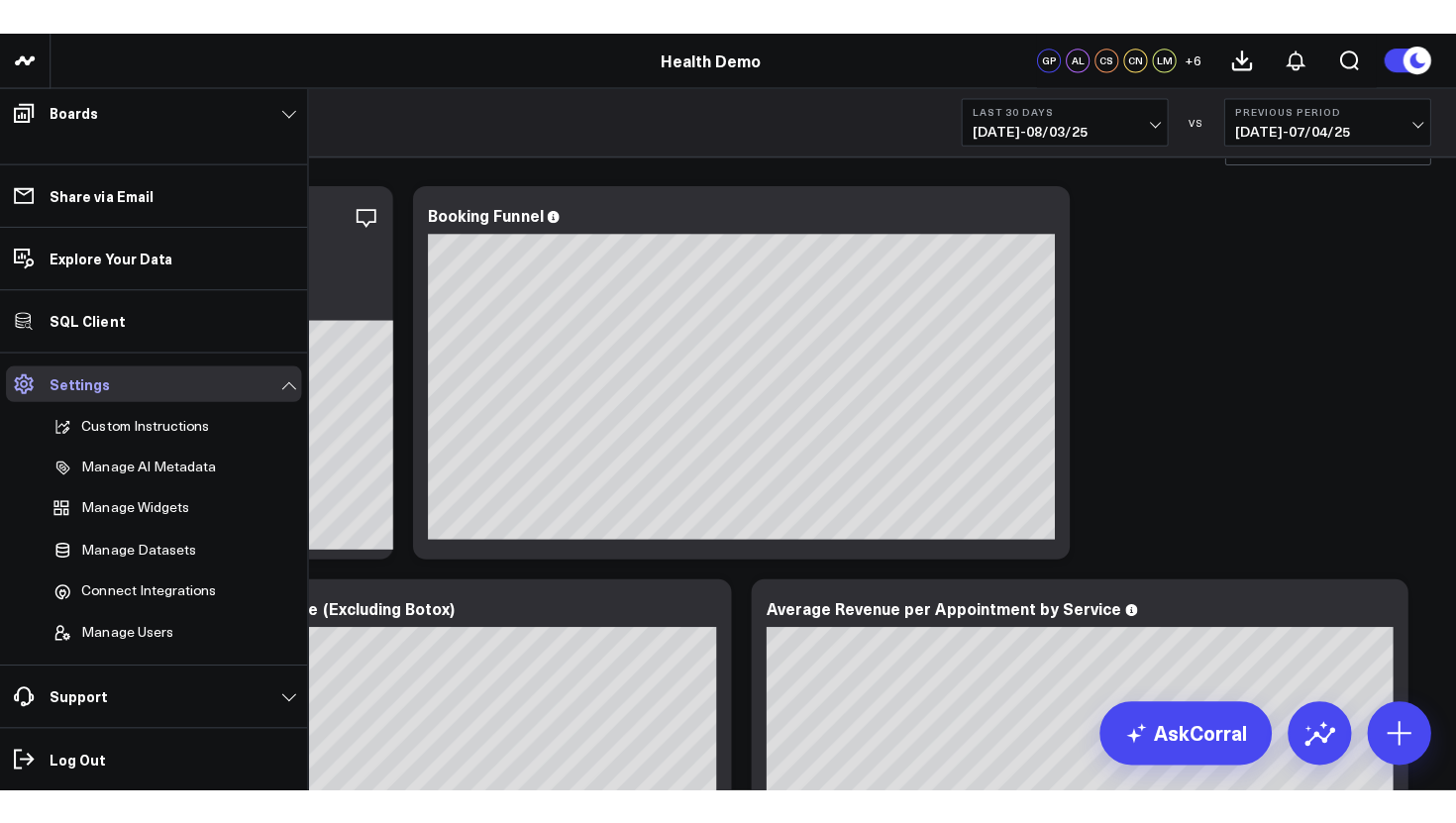 scroll, scrollTop: 70, scrollLeft: 0, axis: vertical 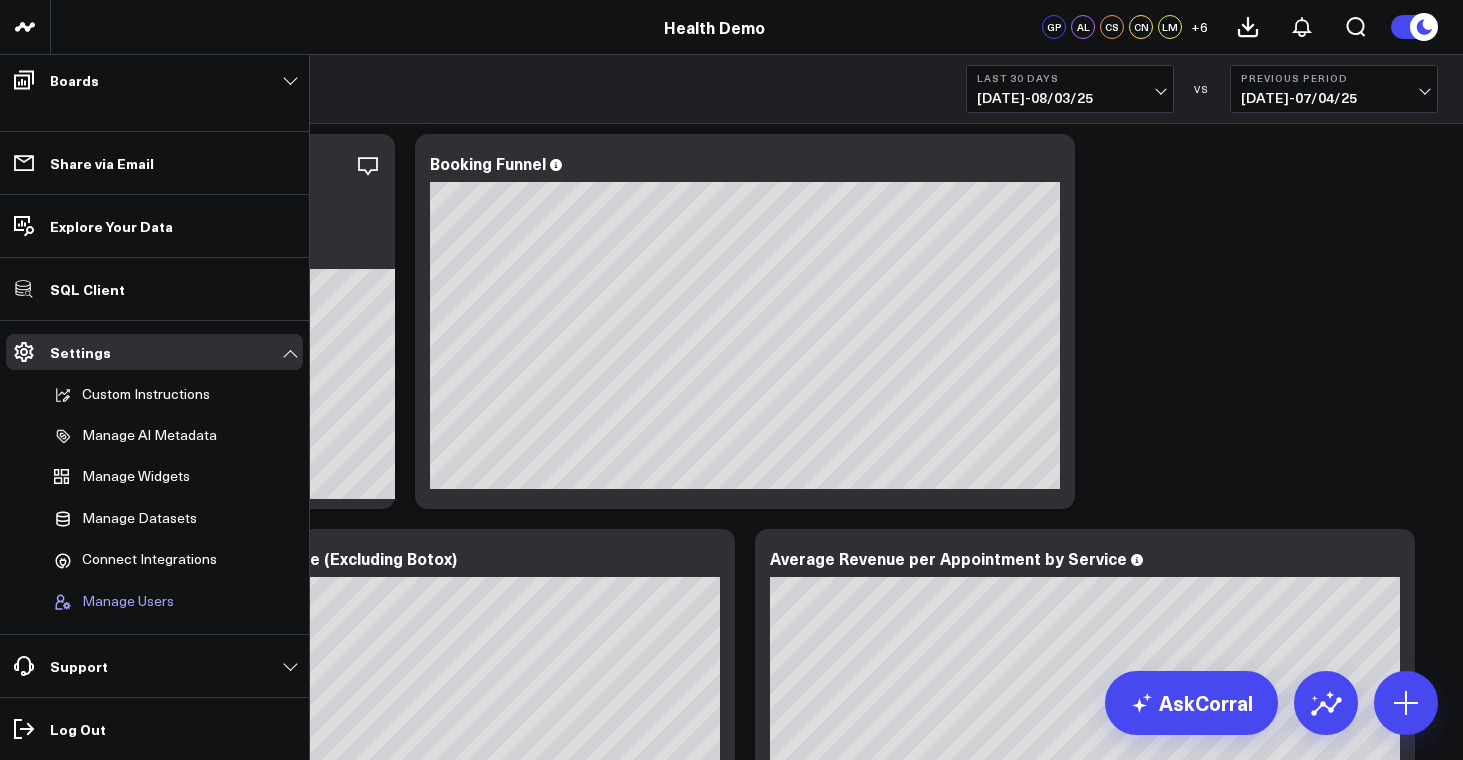 click on "Manage Users" at bounding box center [128, 602] 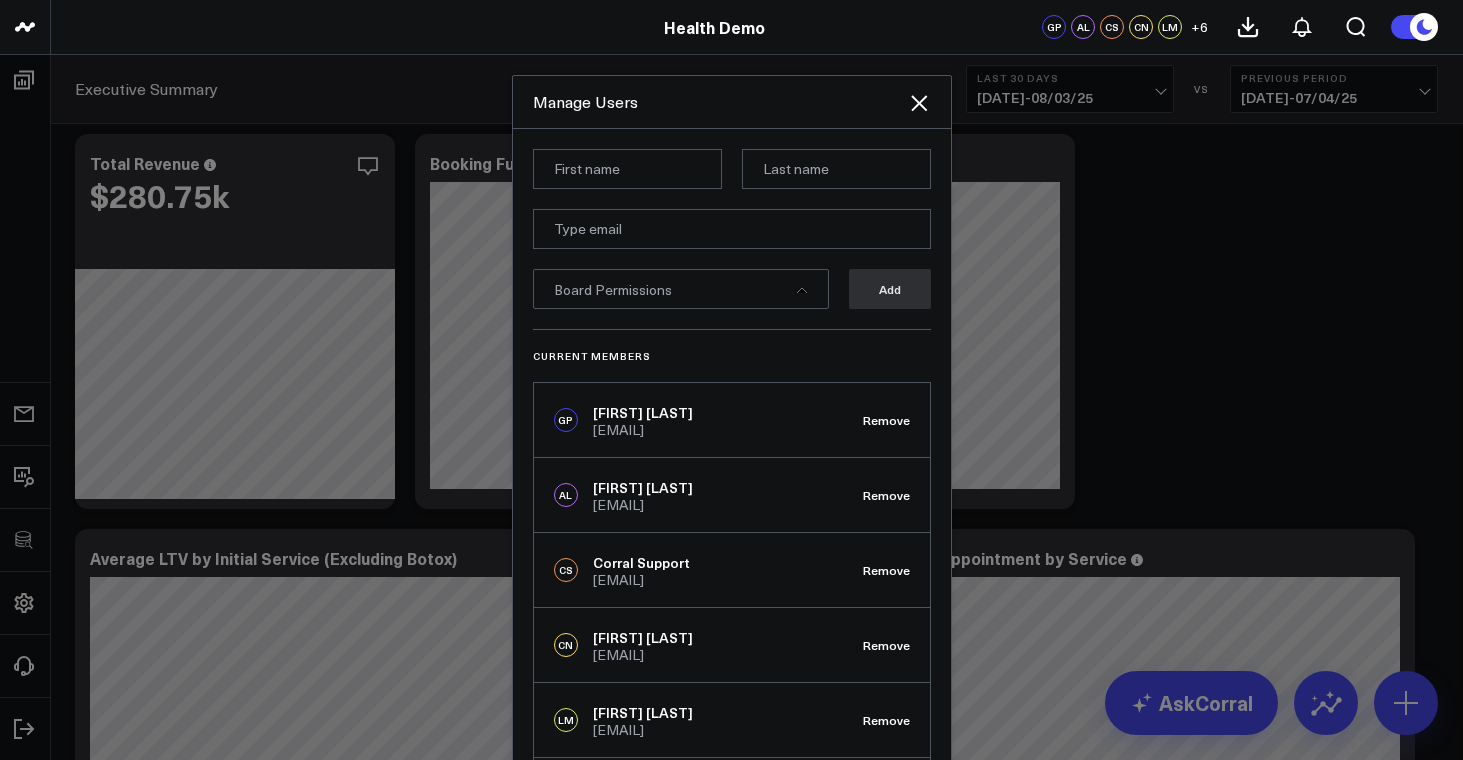 click on "Manage Users" at bounding box center (732, 102) 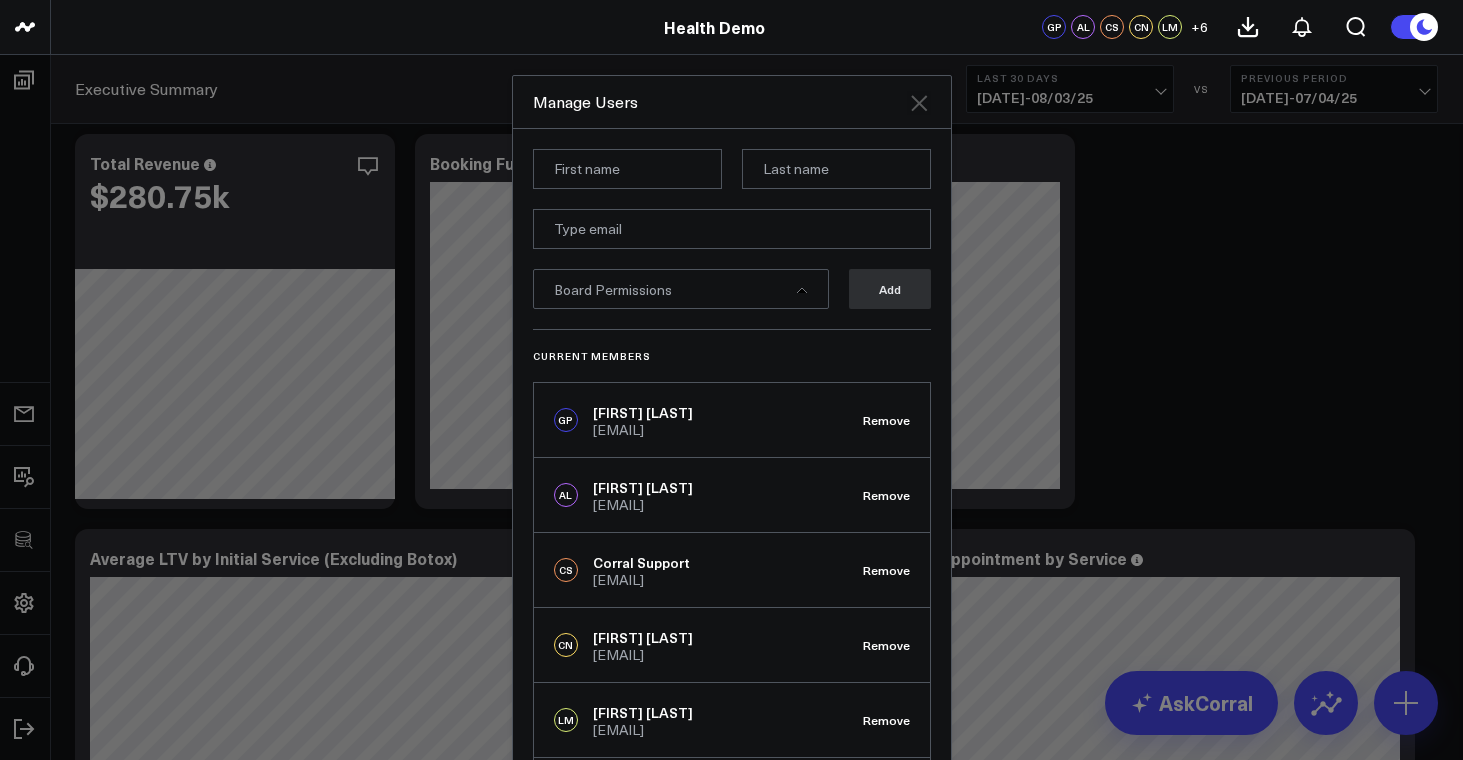 click 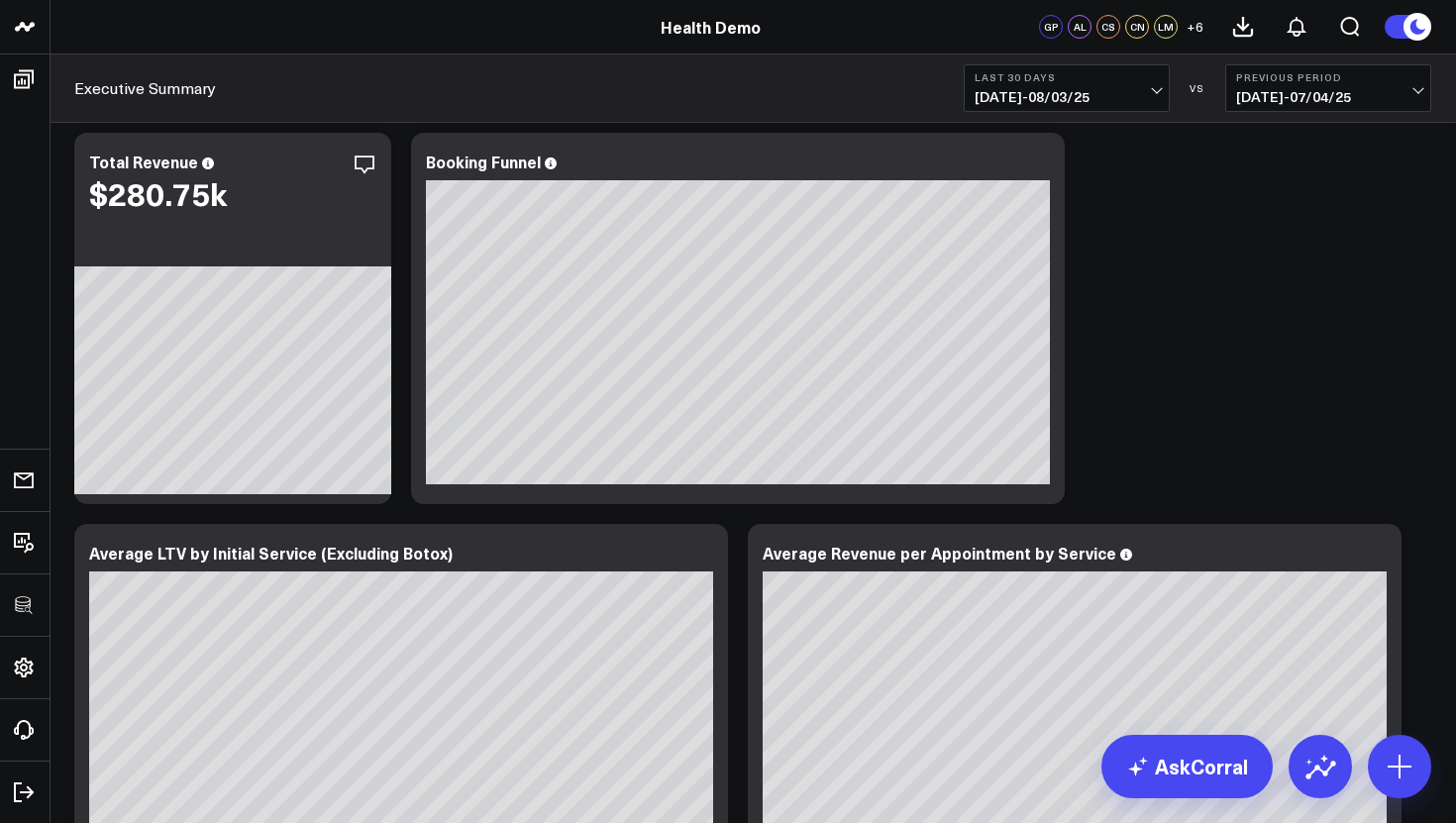 scroll, scrollTop: 1080, scrollLeft: 0, axis: vertical 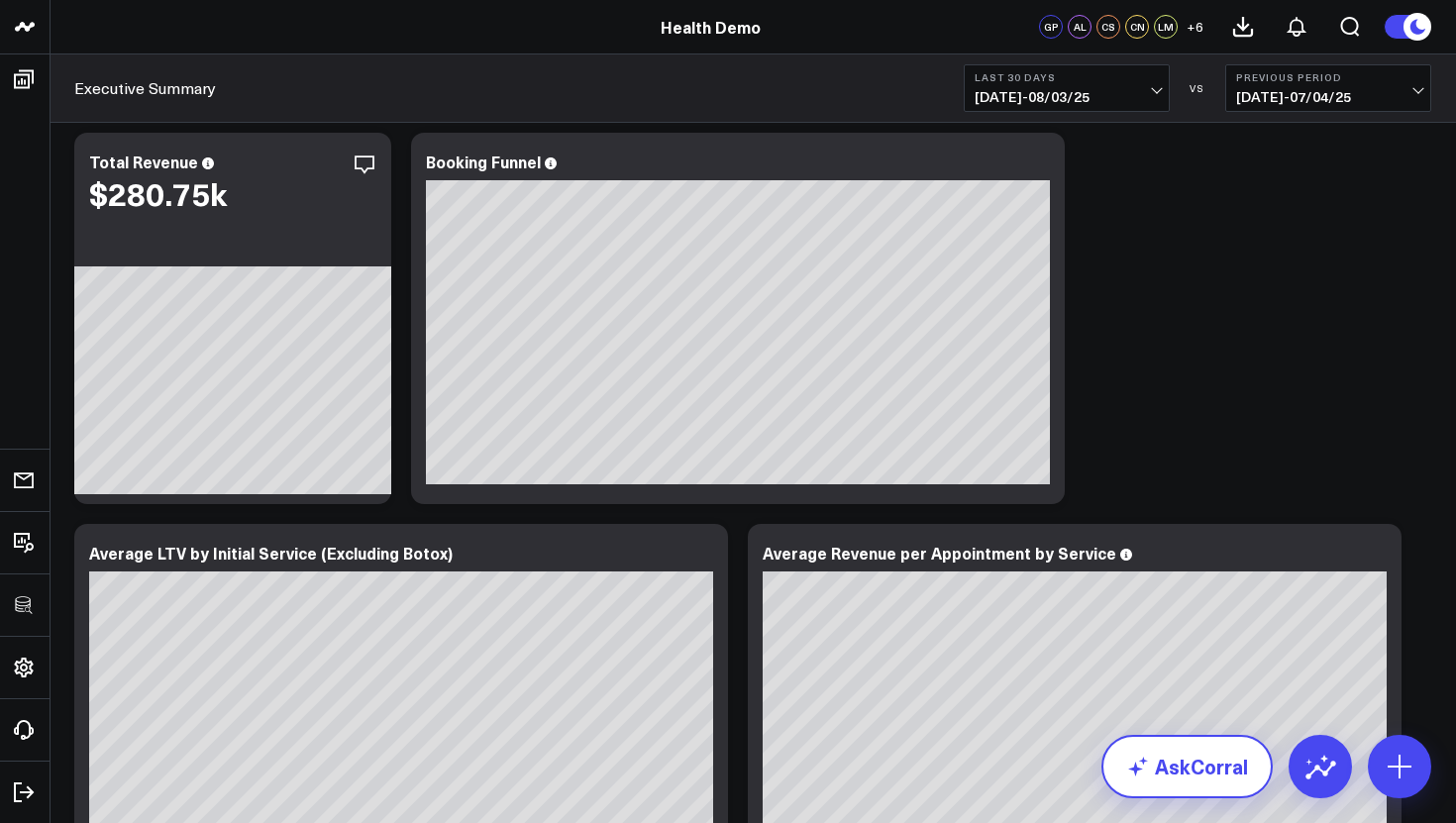 click on "AskCorral" at bounding box center (1187, 767) 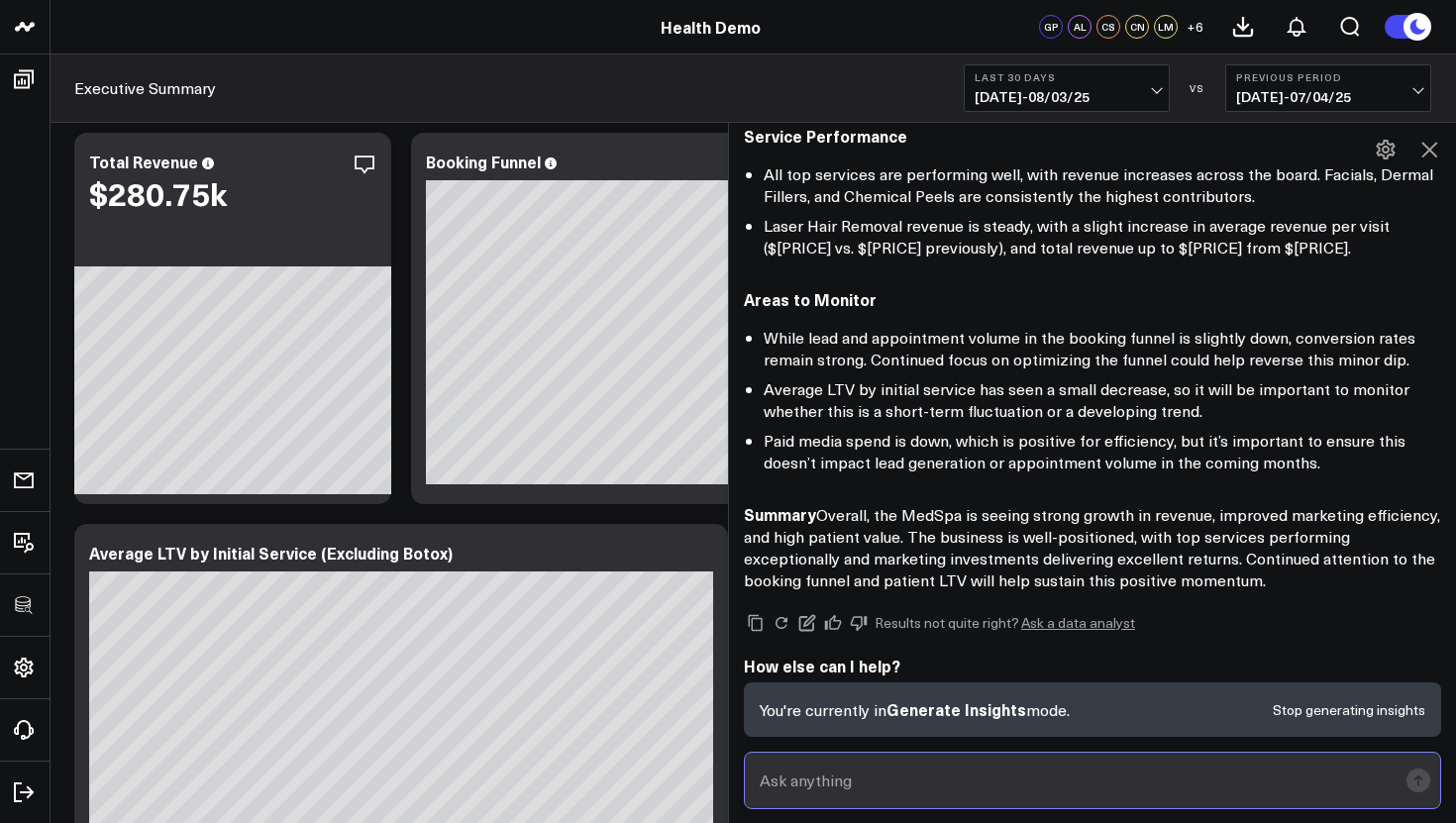 click at bounding box center (1076, 780) 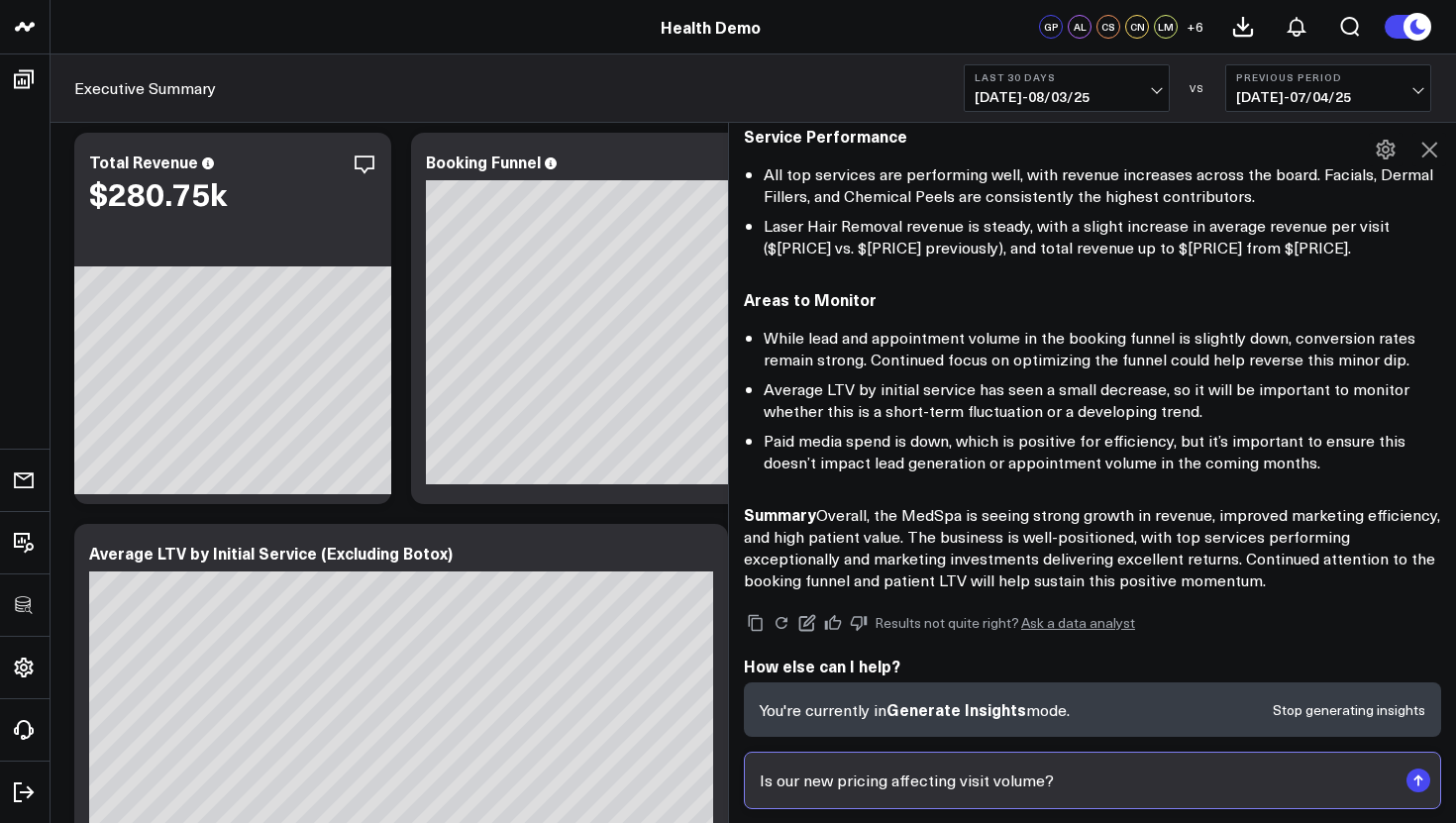 type 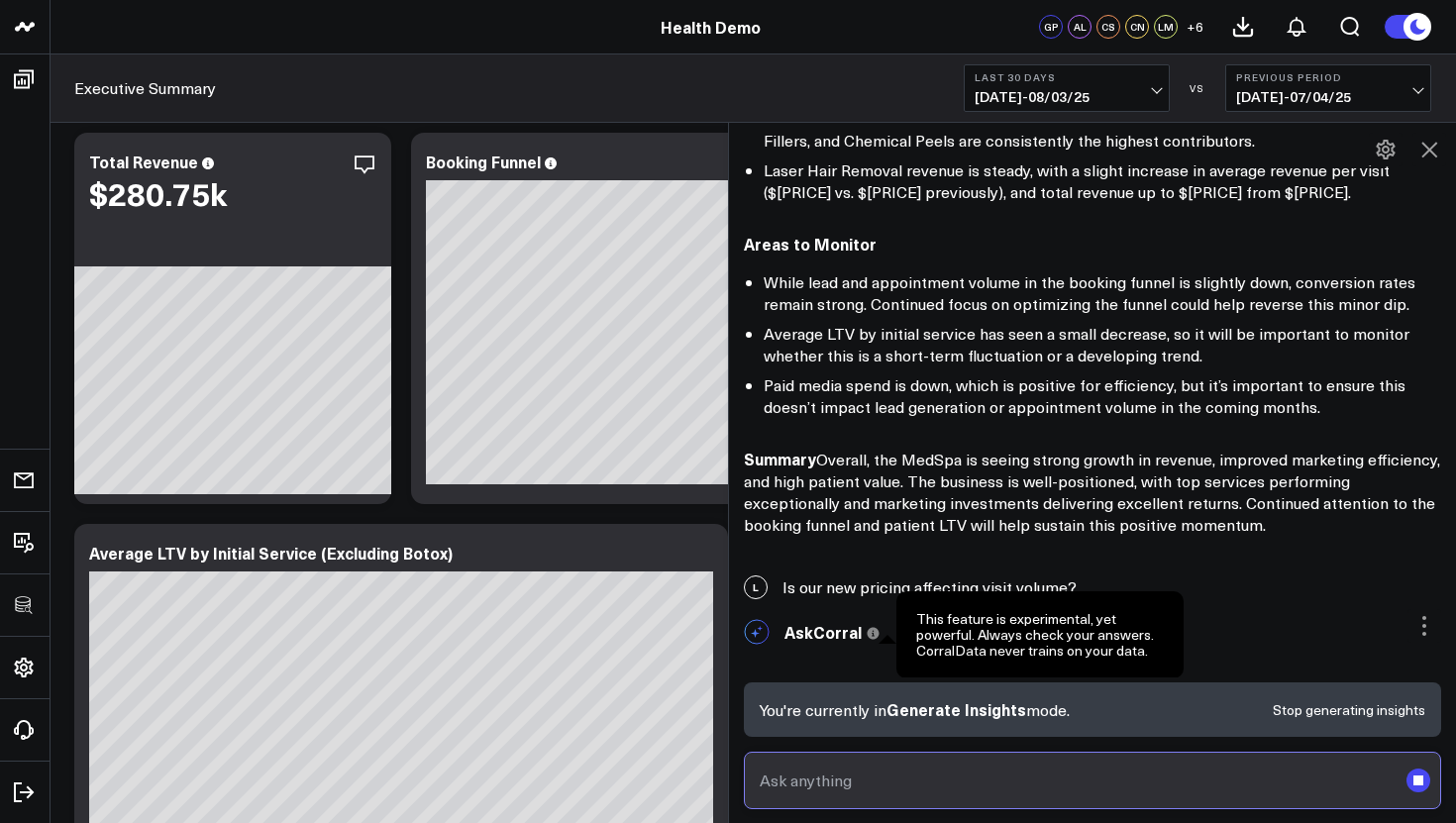 scroll, scrollTop: 1157, scrollLeft: 0, axis: vertical 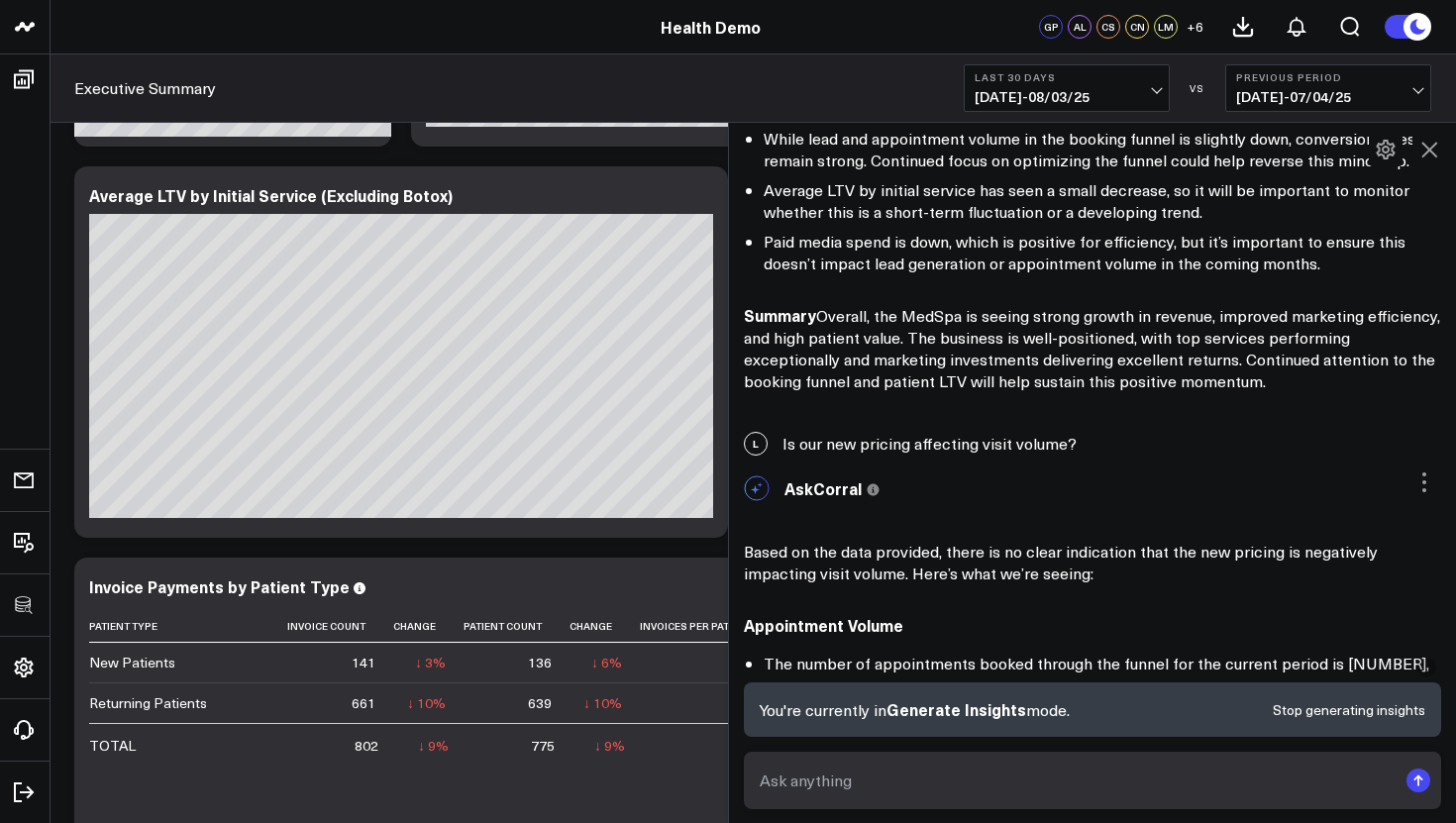 drag, startPoint x: 781, startPoint y: 414, endPoint x: 1121, endPoint y: 414, distance: 340 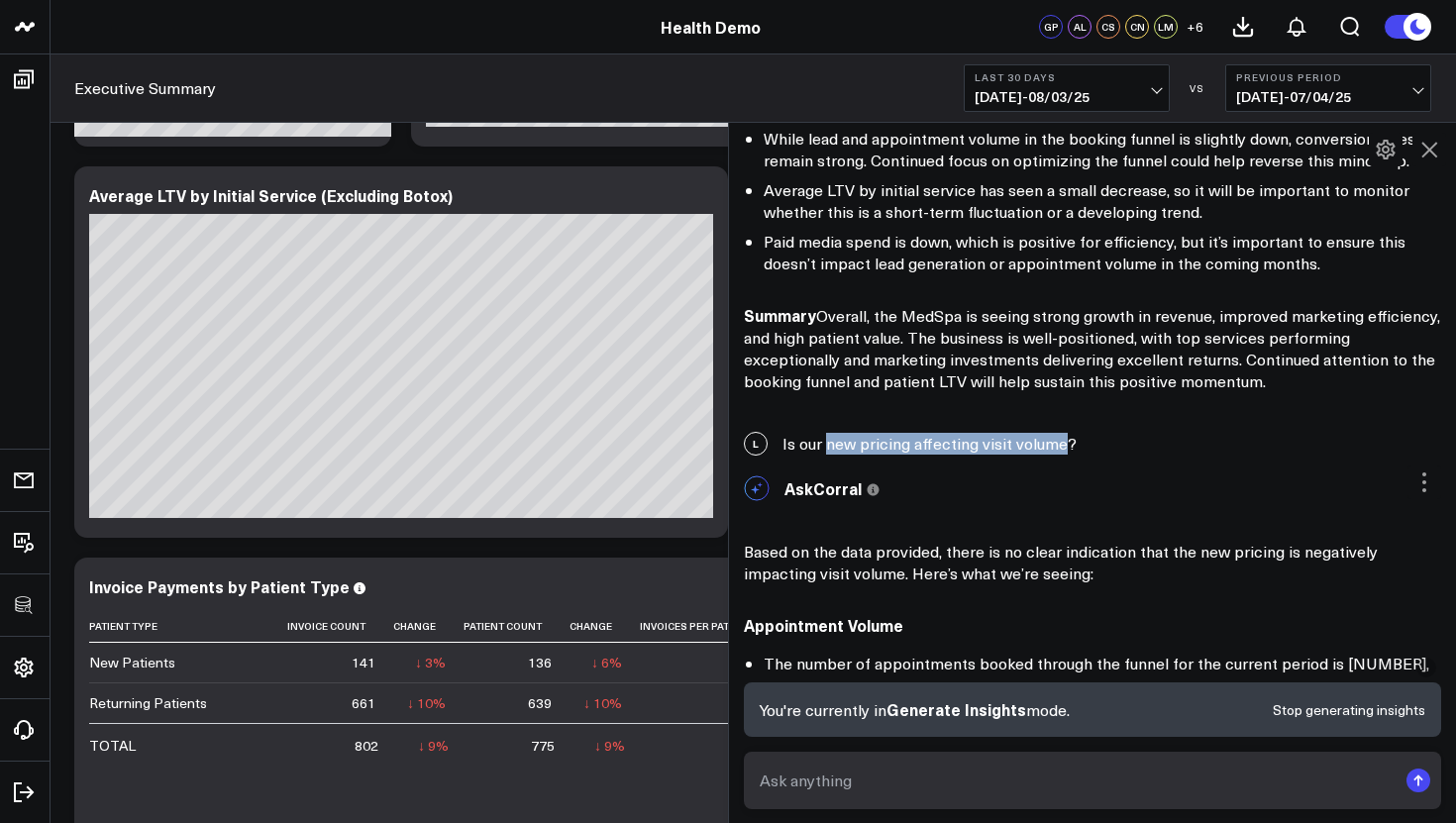 drag, startPoint x: 1062, startPoint y: 421, endPoint x: 828, endPoint y: 420, distance: 234.00214 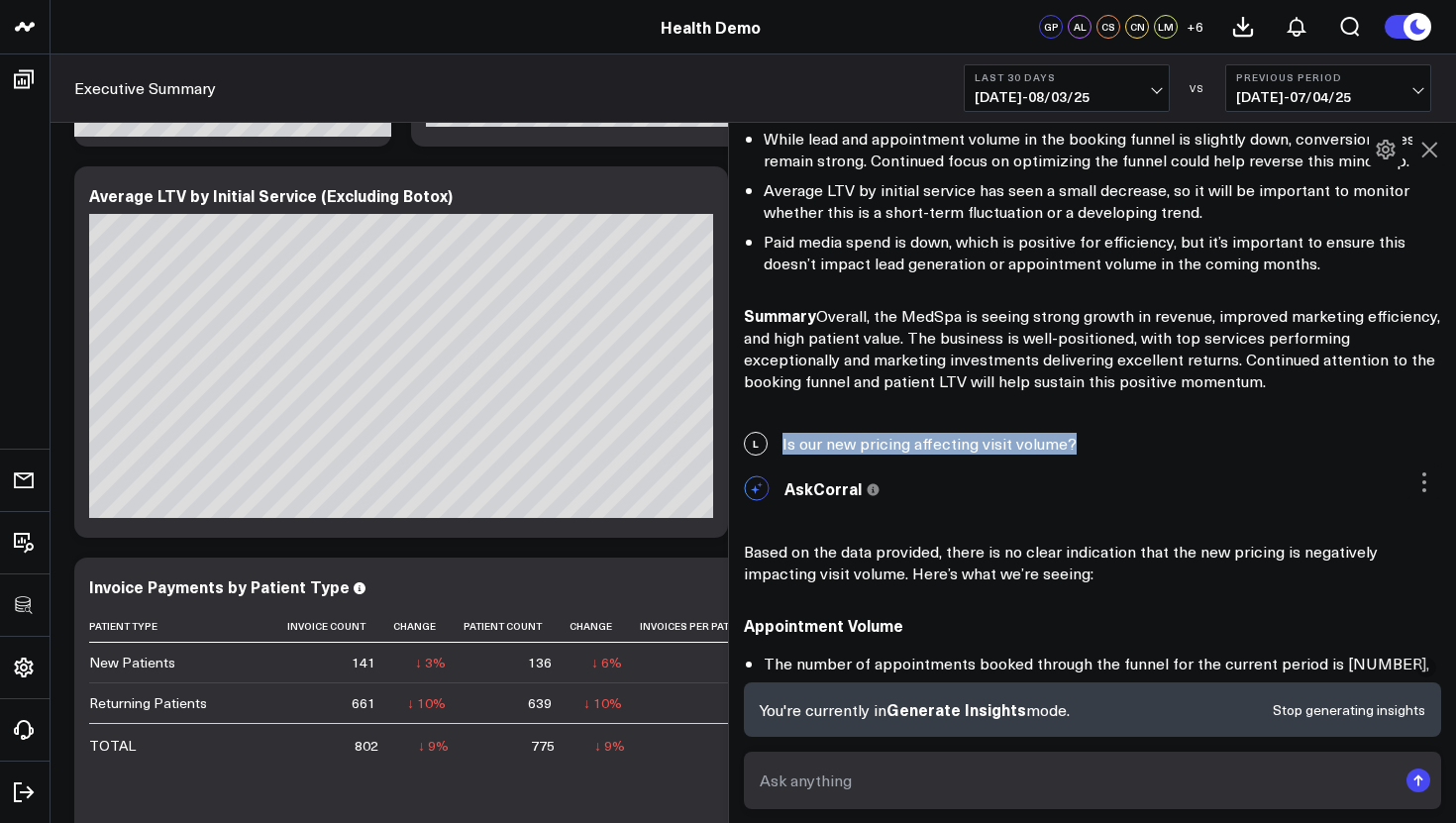drag, startPoint x: 782, startPoint y: 420, endPoint x: 1068, endPoint y: 416, distance: 286.02797 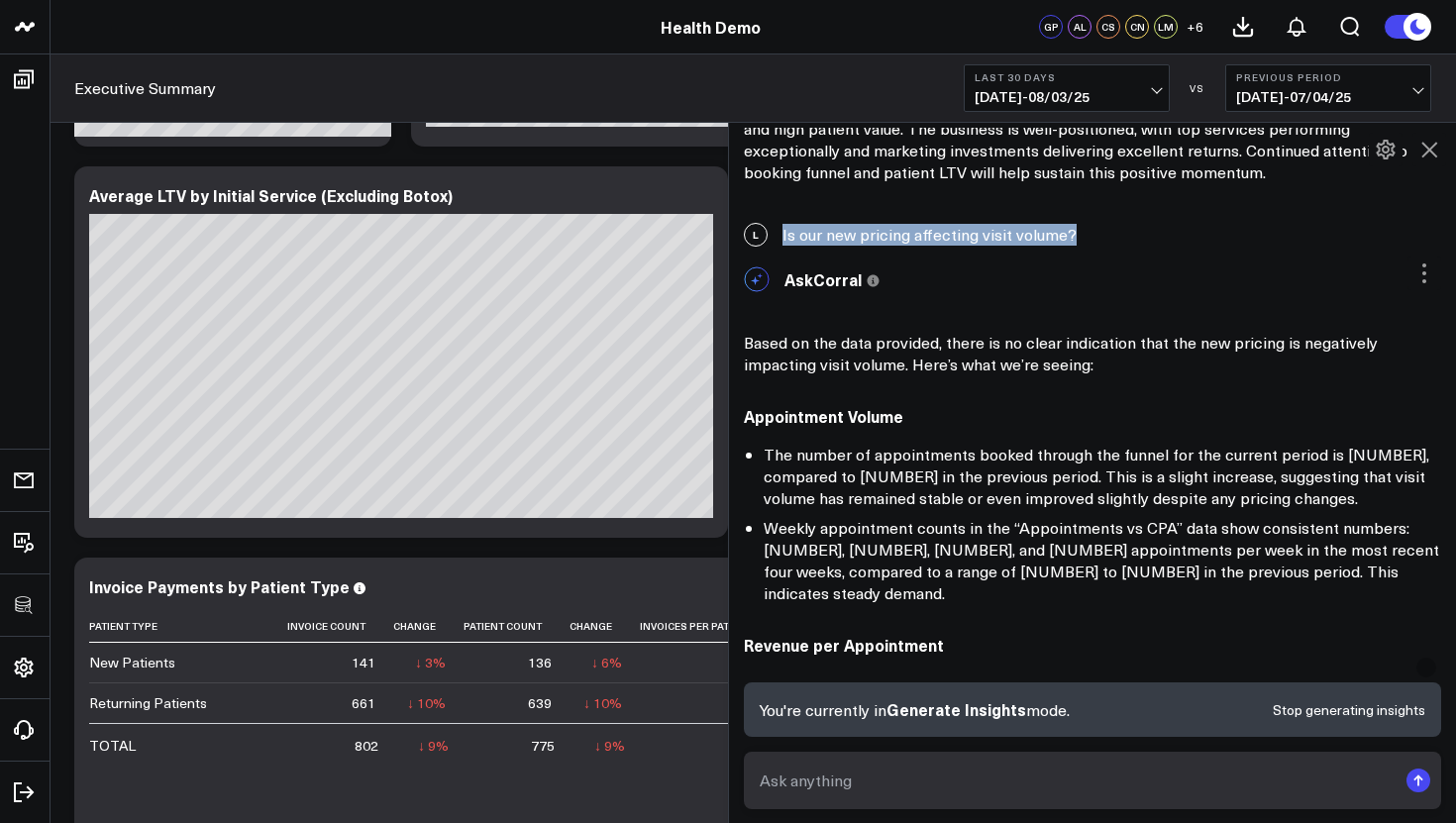 scroll, scrollTop: 1492, scrollLeft: 0, axis: vertical 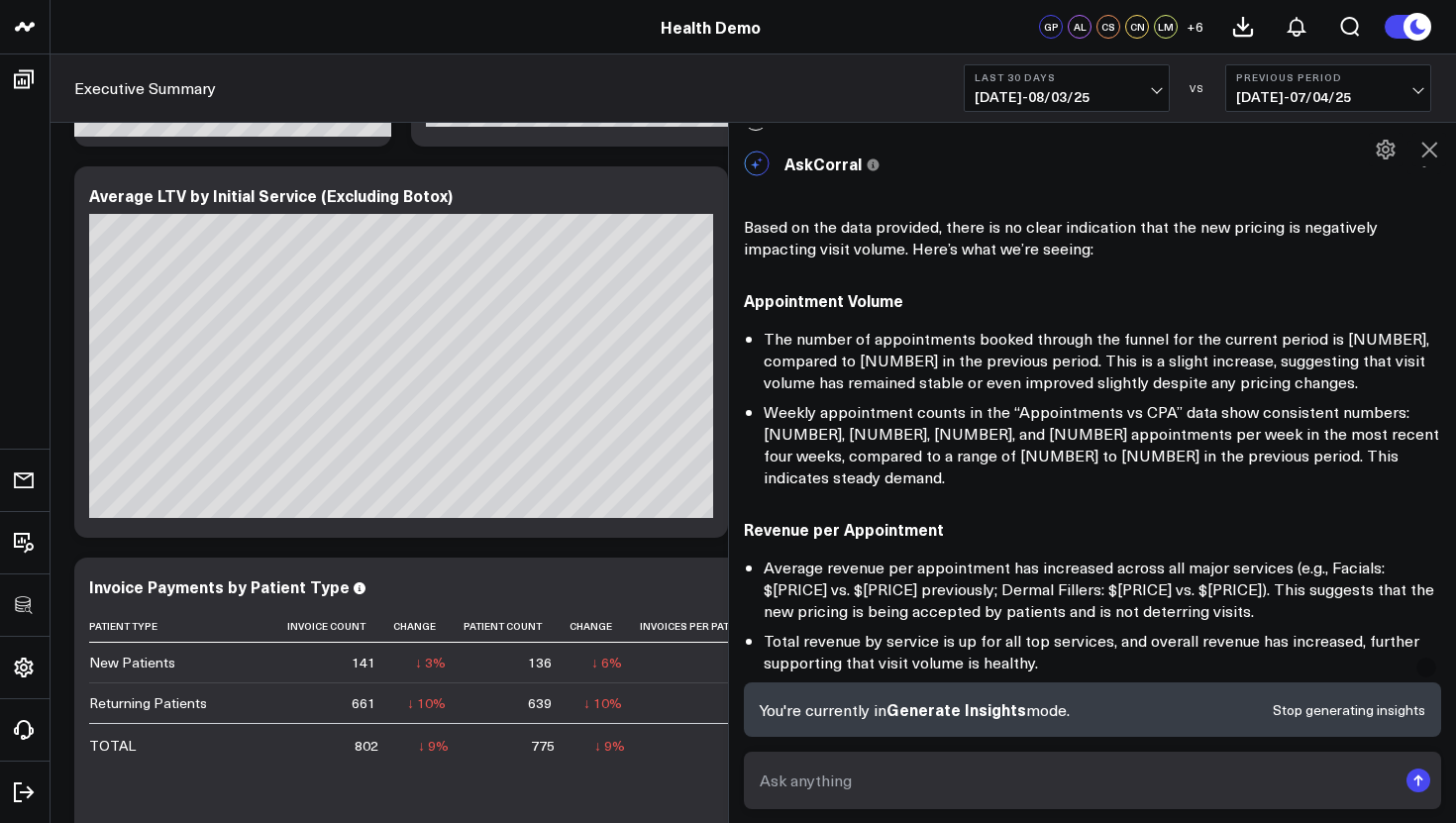 click on "The number of appointments booked through the funnel for the current period is [NUMBER], compared to [NUMBER] in the previous period. This is a slight increase, suggesting that visit volume has remained stable or even improved slightly despite any pricing changes." at bounding box center [1102, 360] 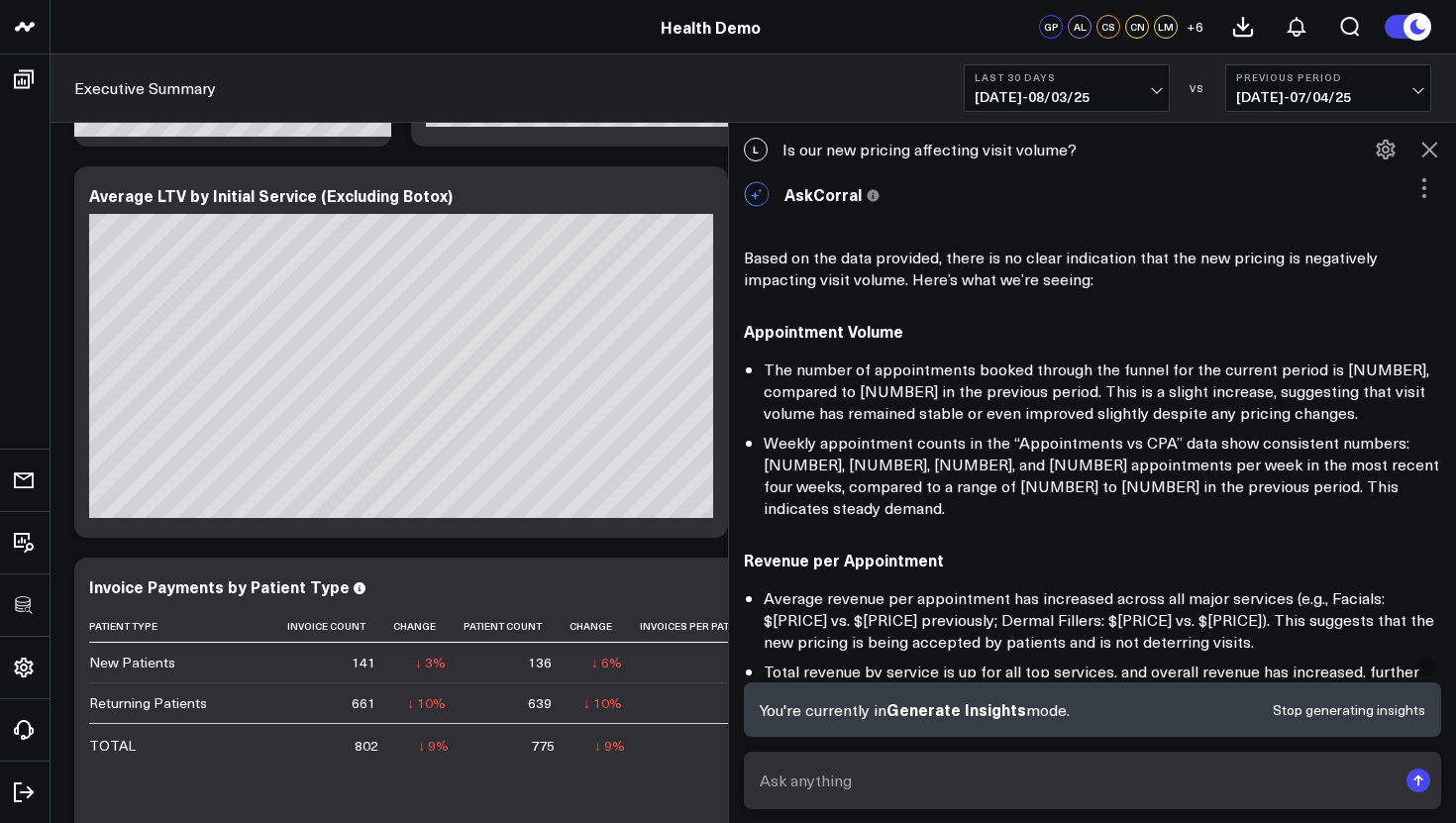 scroll, scrollTop: 1973, scrollLeft: 0, axis: vertical 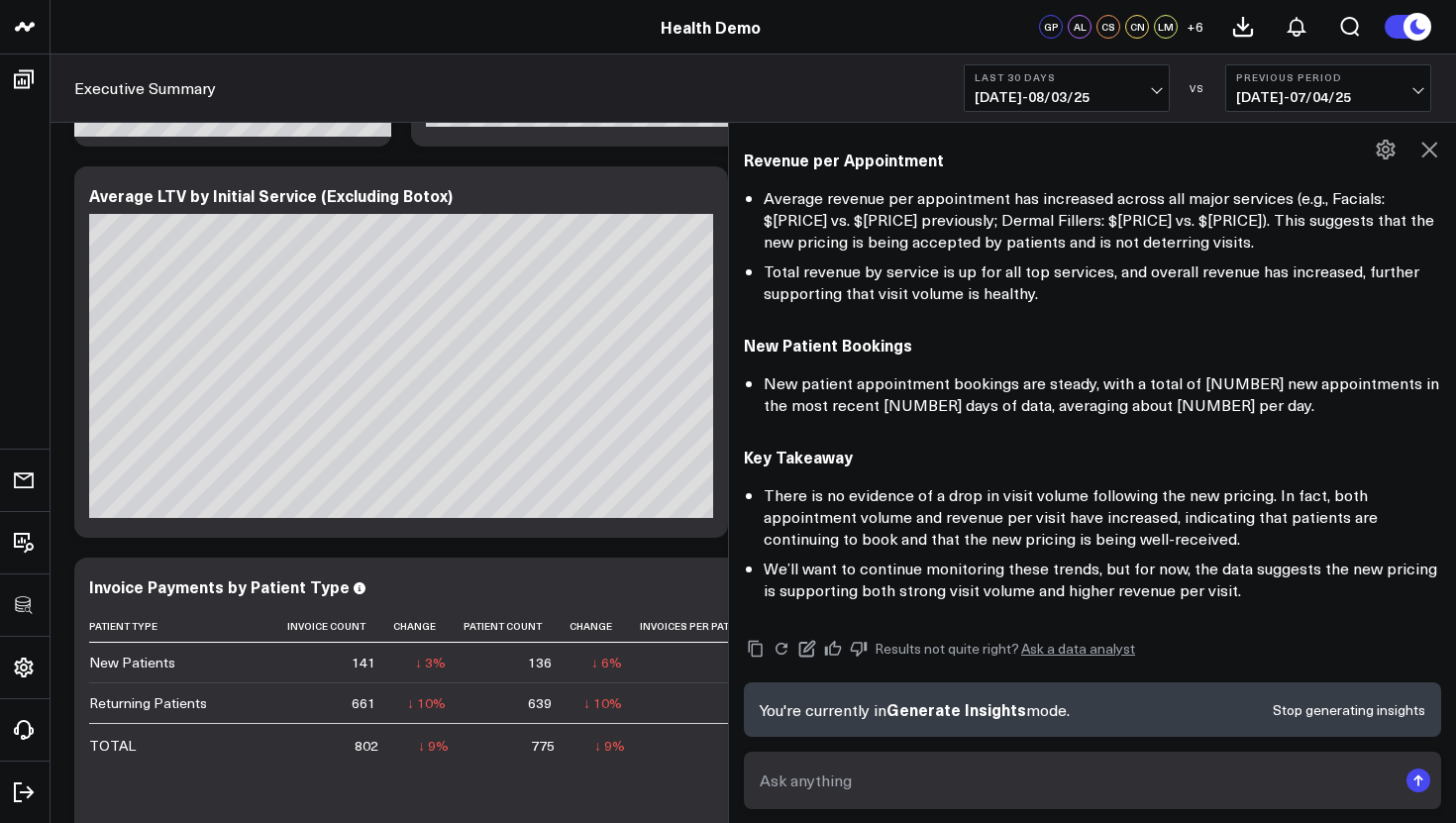 click on "Stop generating insights" at bounding box center (1349, 710) 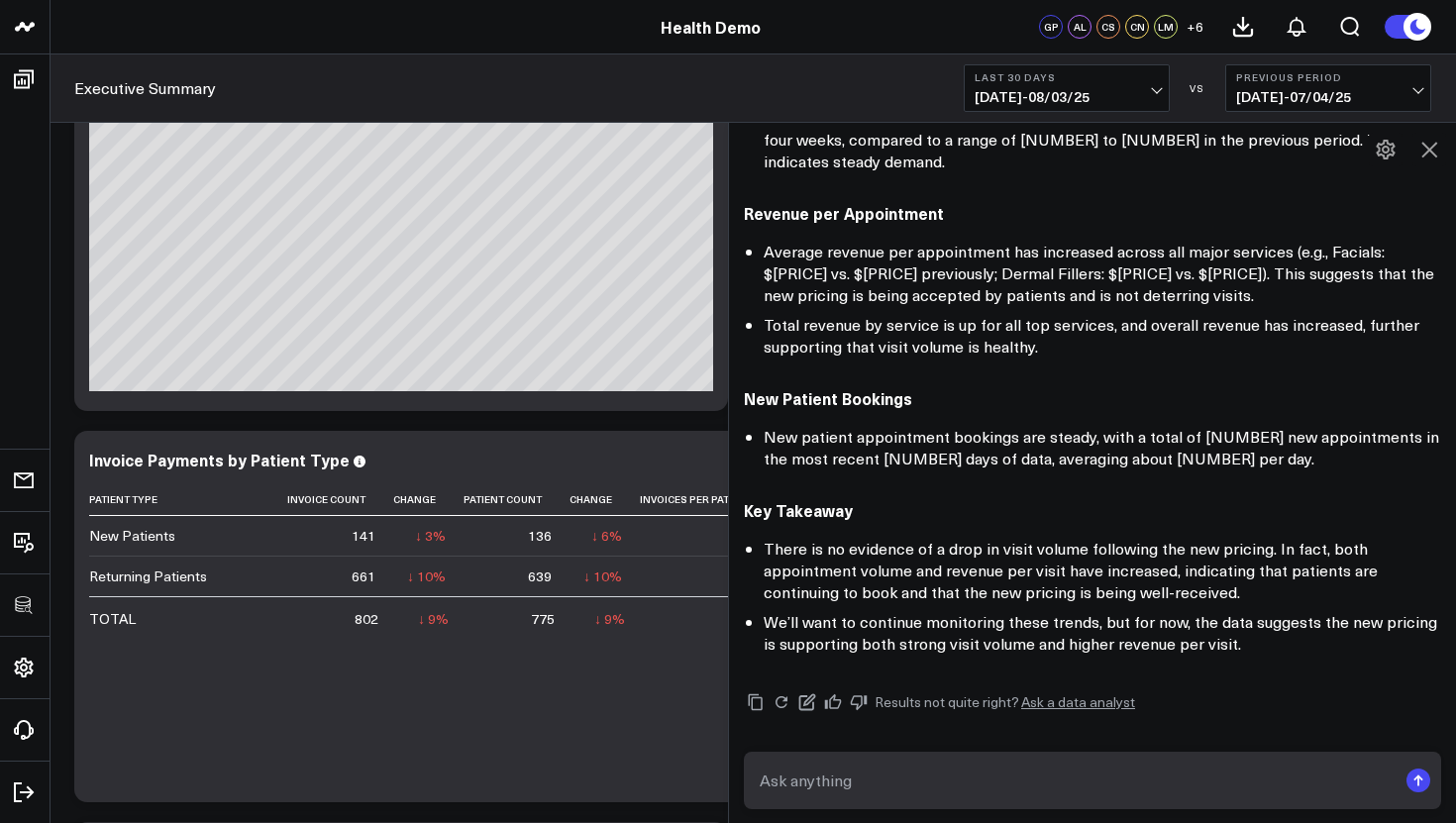 scroll, scrollTop: 556, scrollLeft: 0, axis: vertical 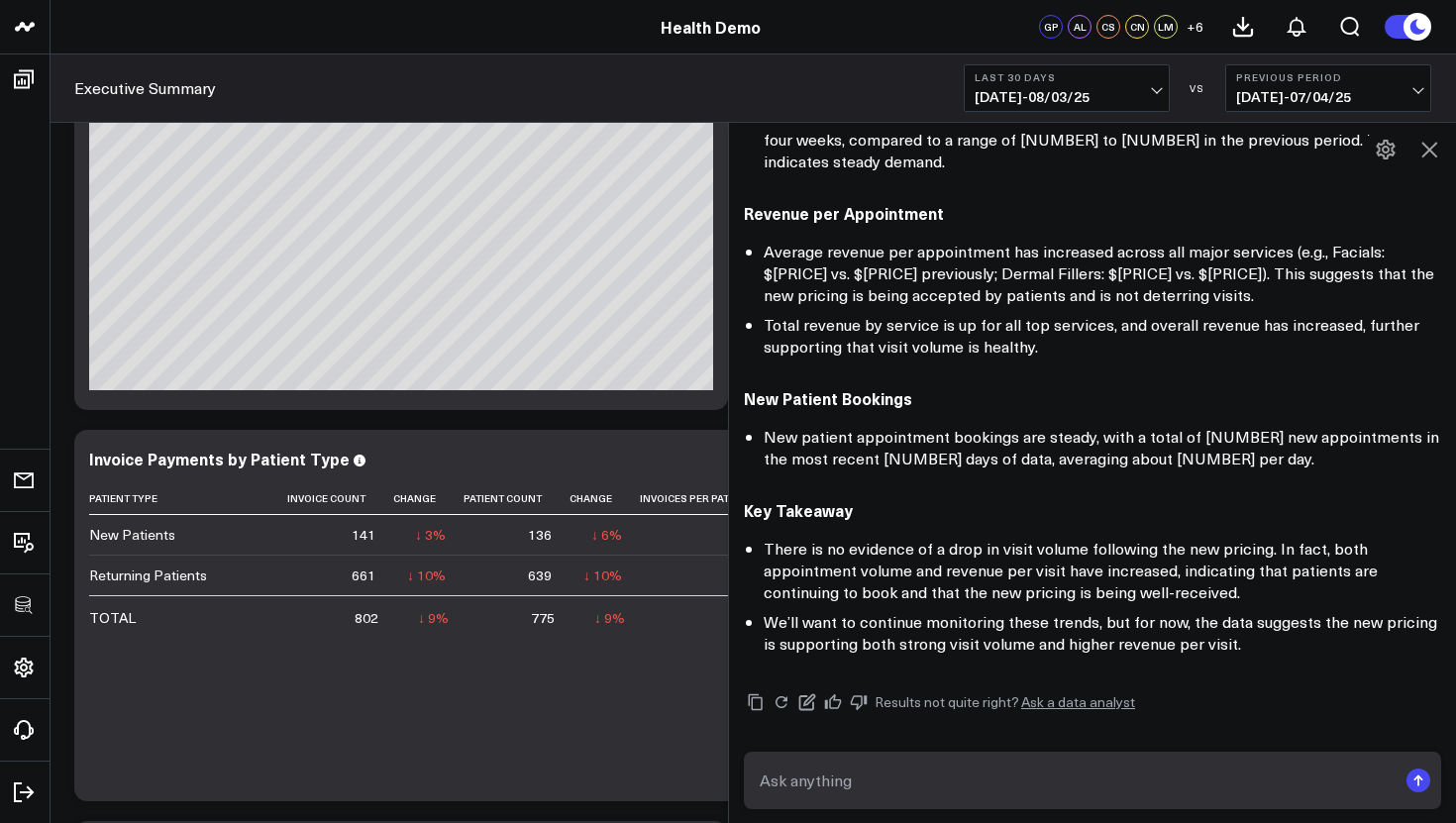 click 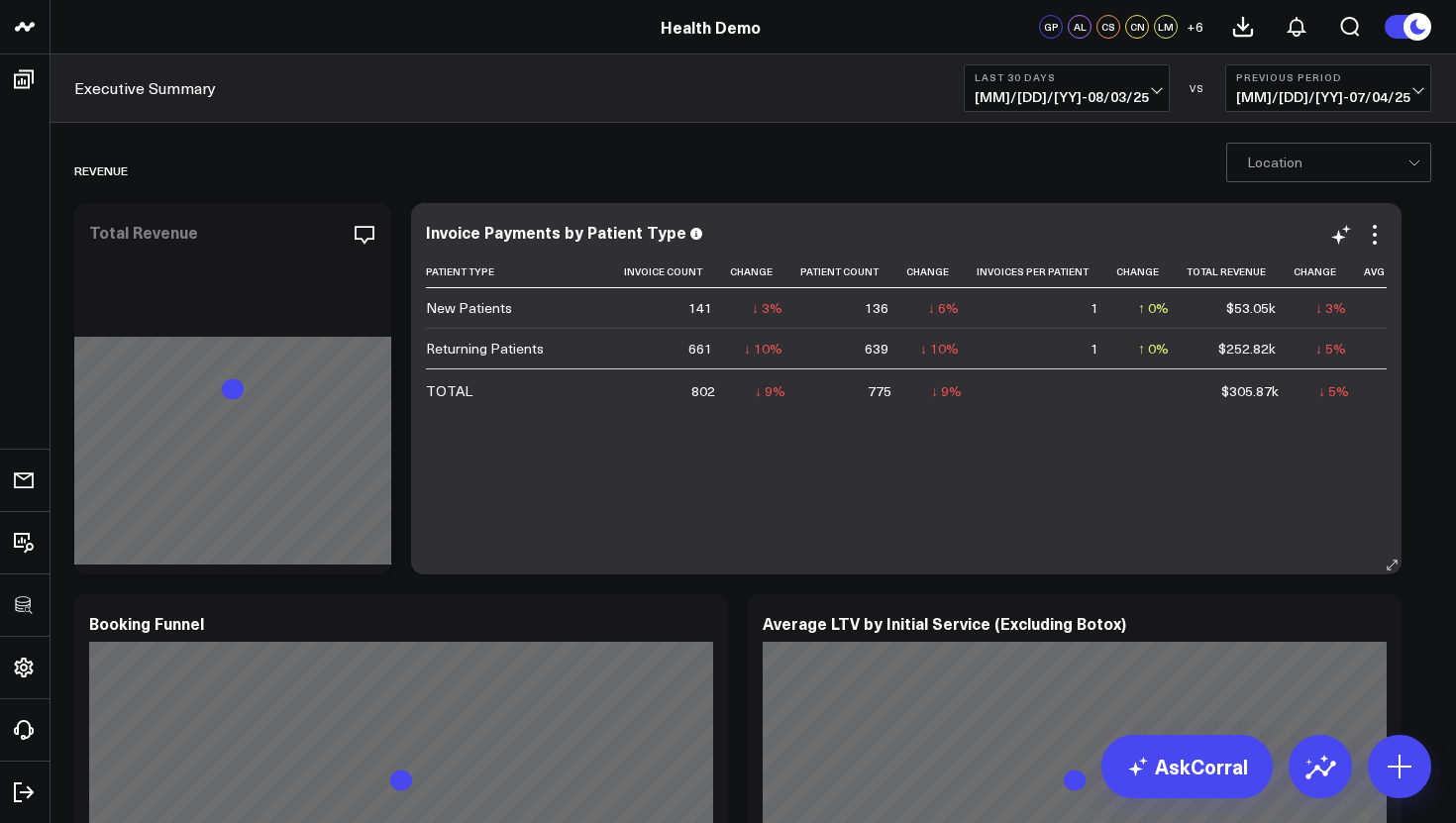 scroll, scrollTop: 0, scrollLeft: 0, axis: both 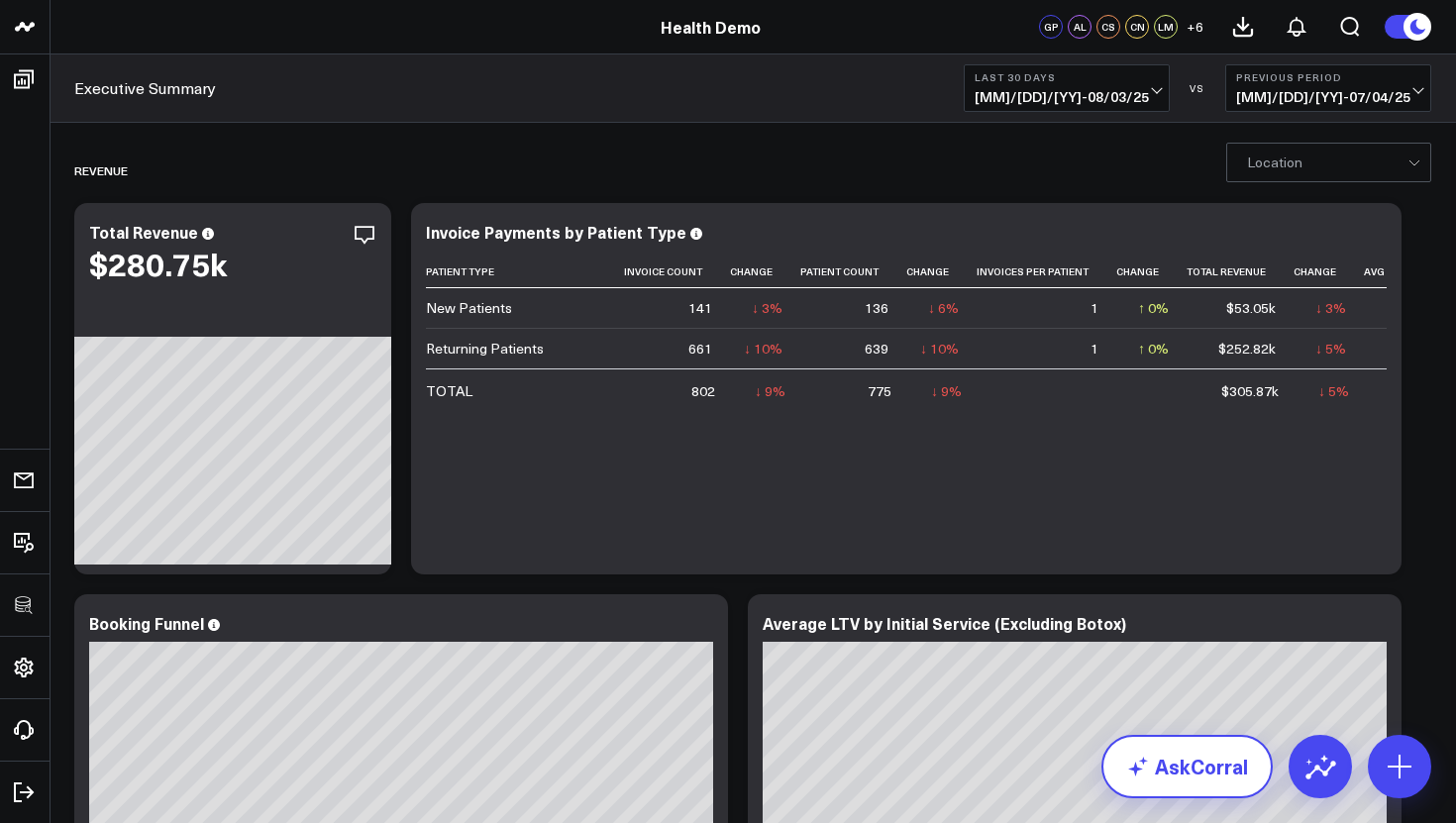 click 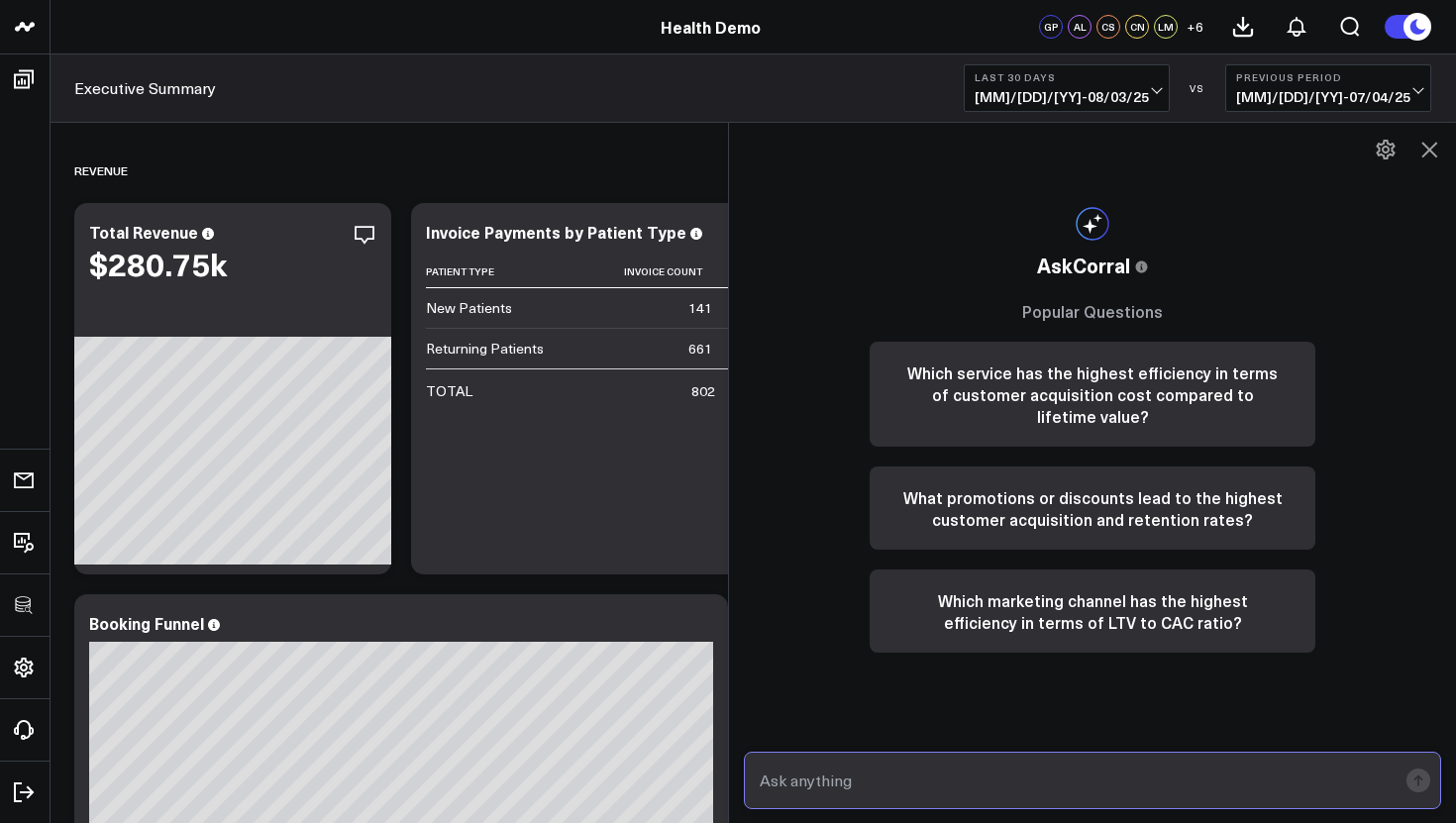 click at bounding box center [1076, 780] 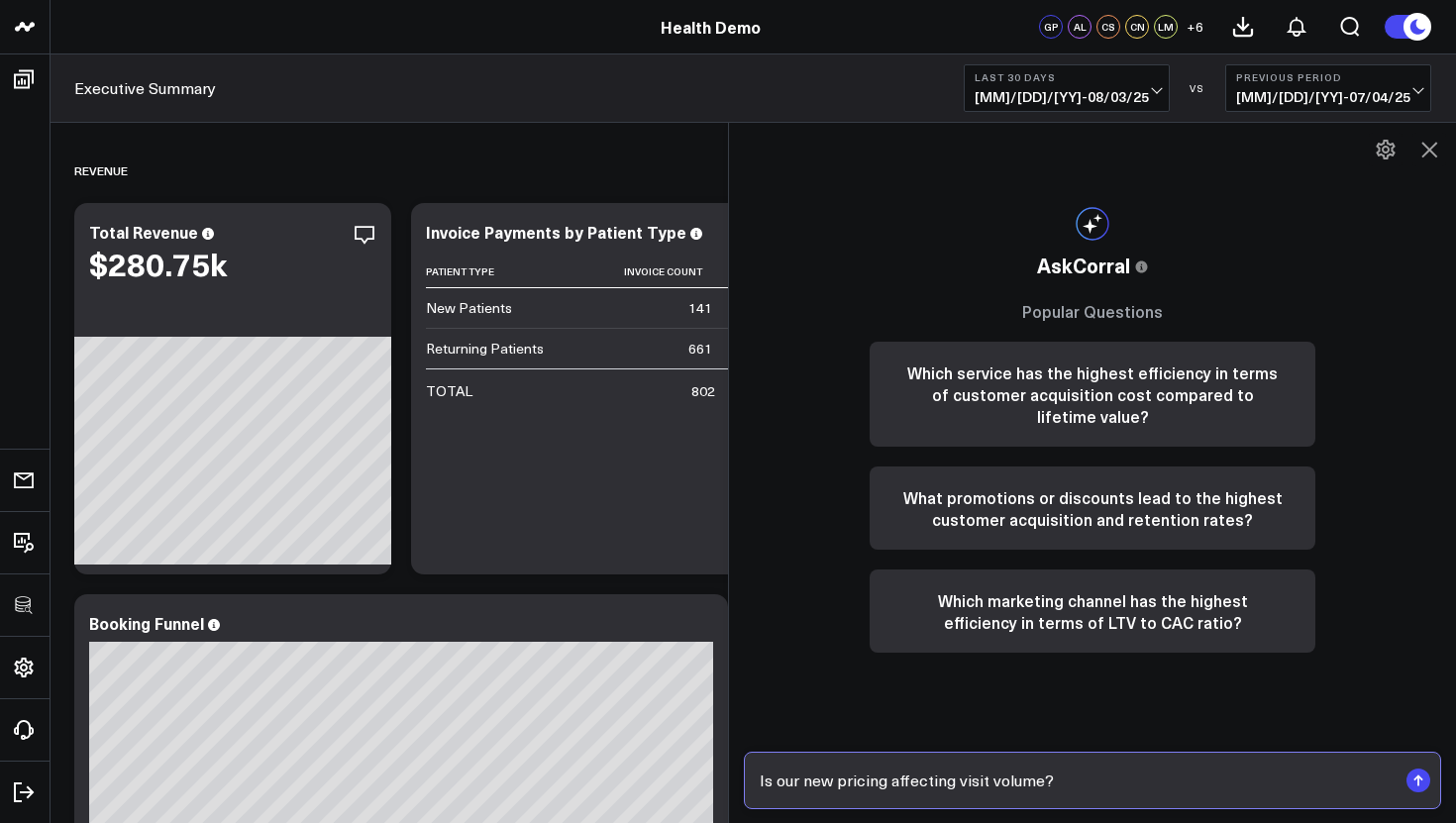 type 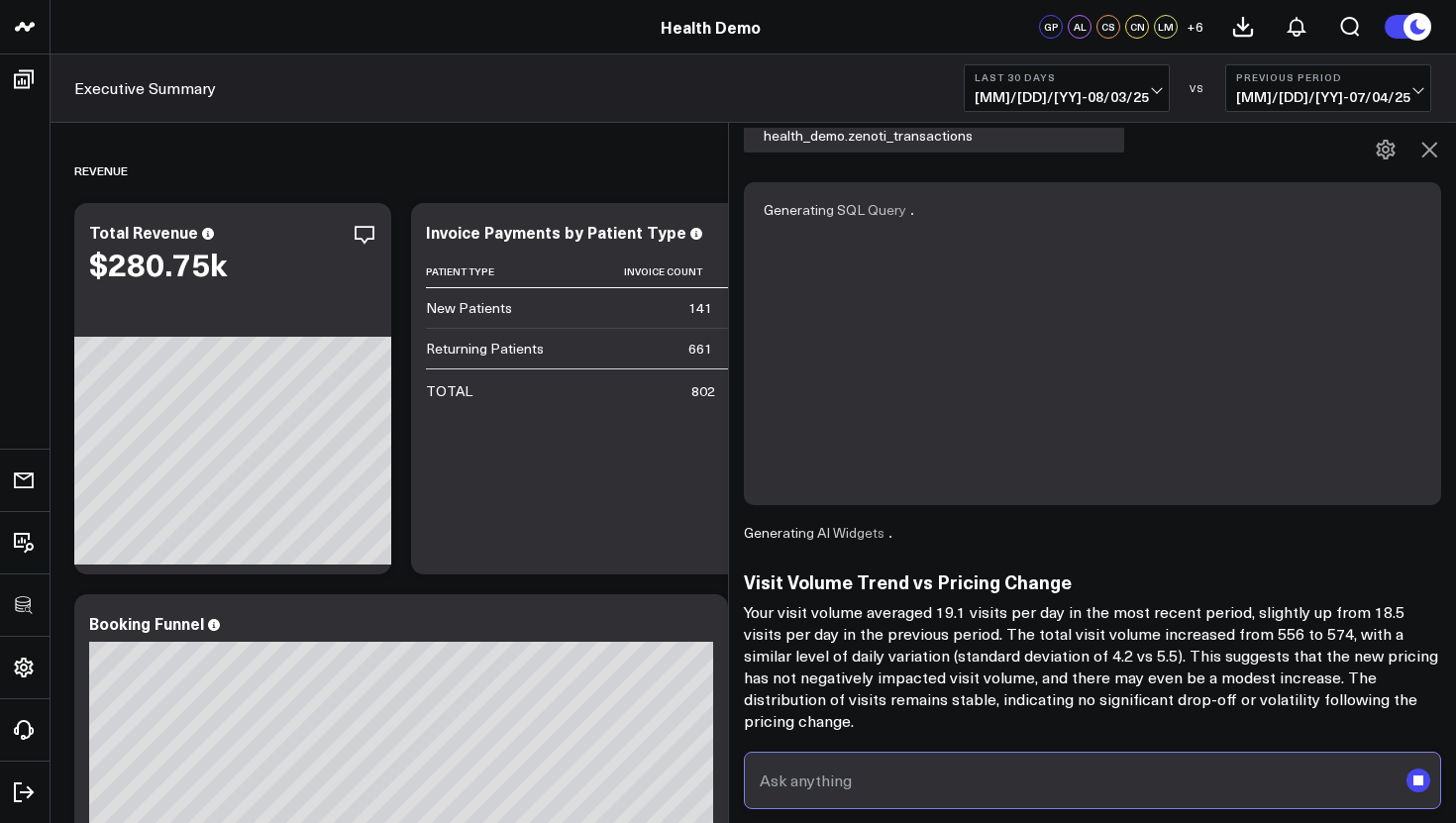 scroll, scrollTop: 301, scrollLeft: 0, axis: vertical 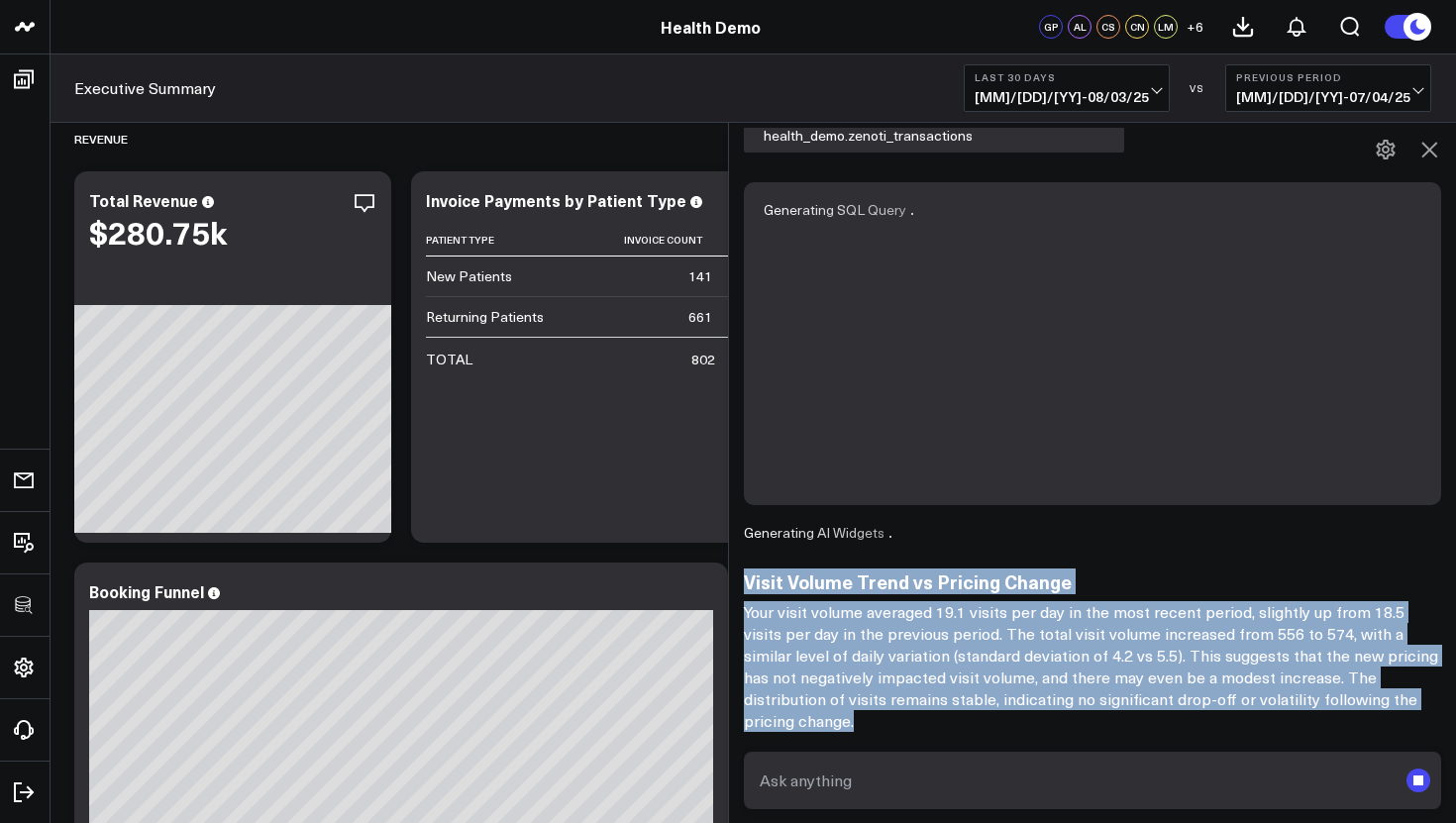 drag, startPoint x: 747, startPoint y: 583, endPoint x: 863, endPoint y: 716, distance: 176.47946 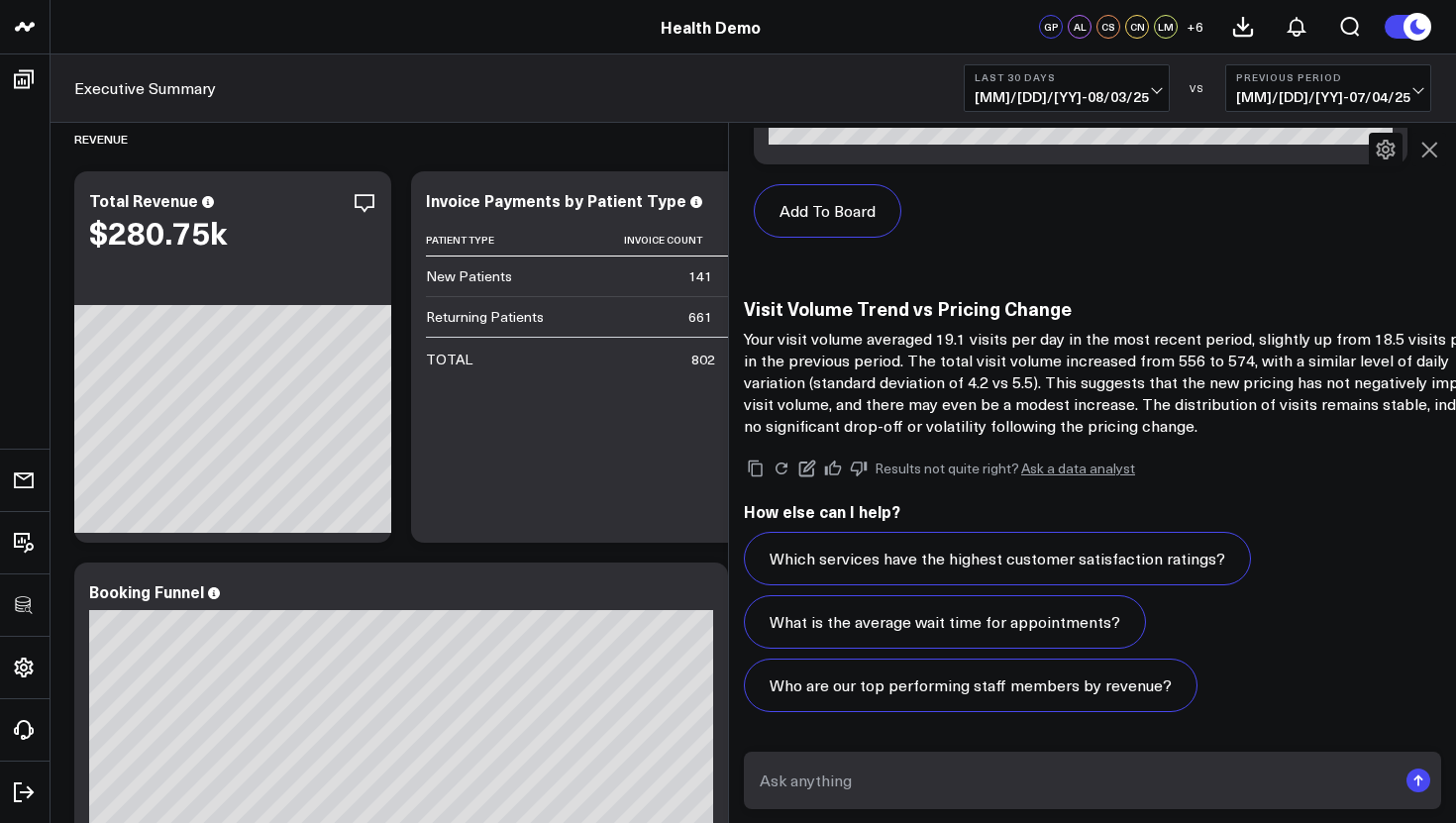 scroll, scrollTop: 1533, scrollLeft: 0, axis: vertical 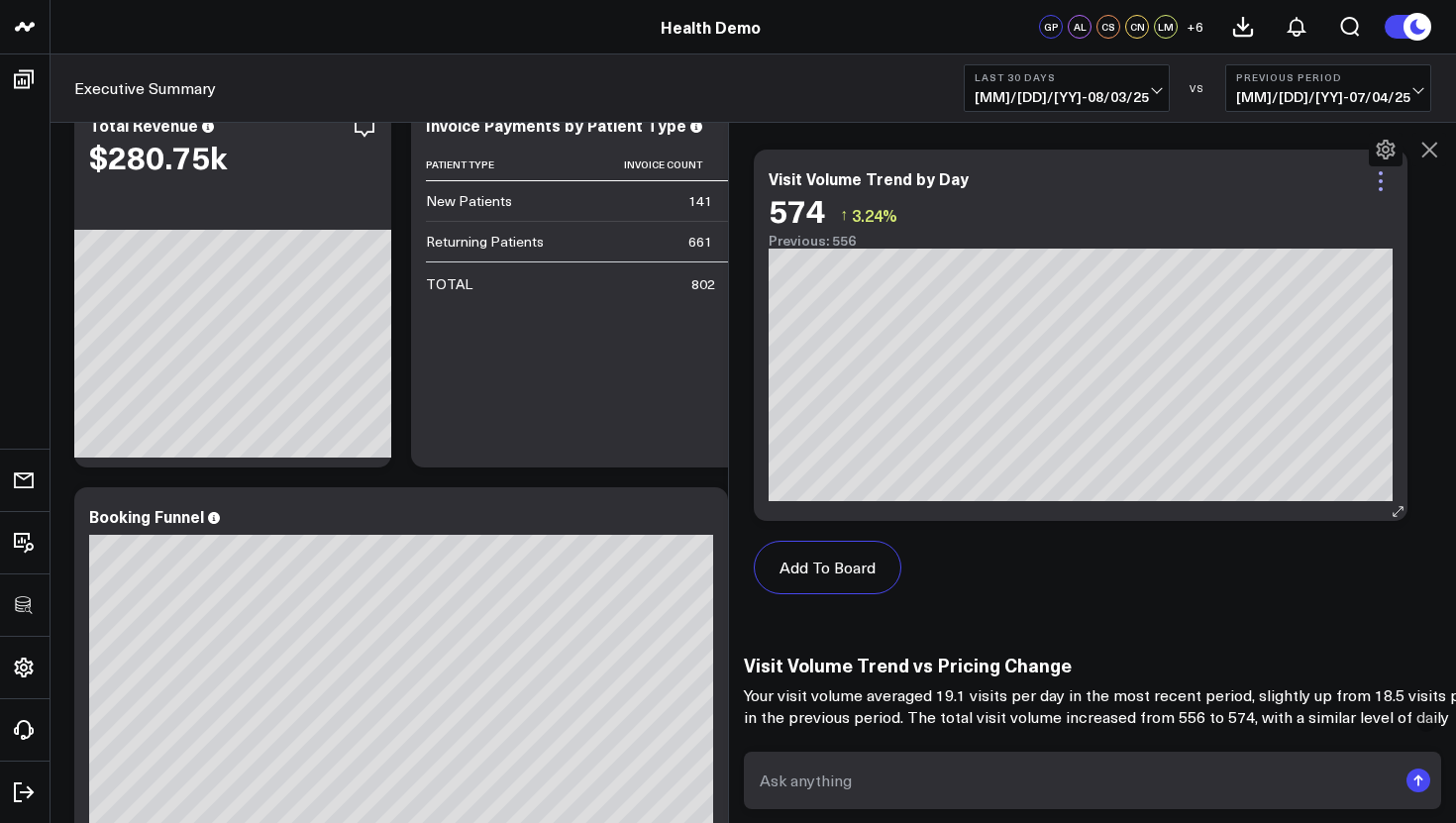 click 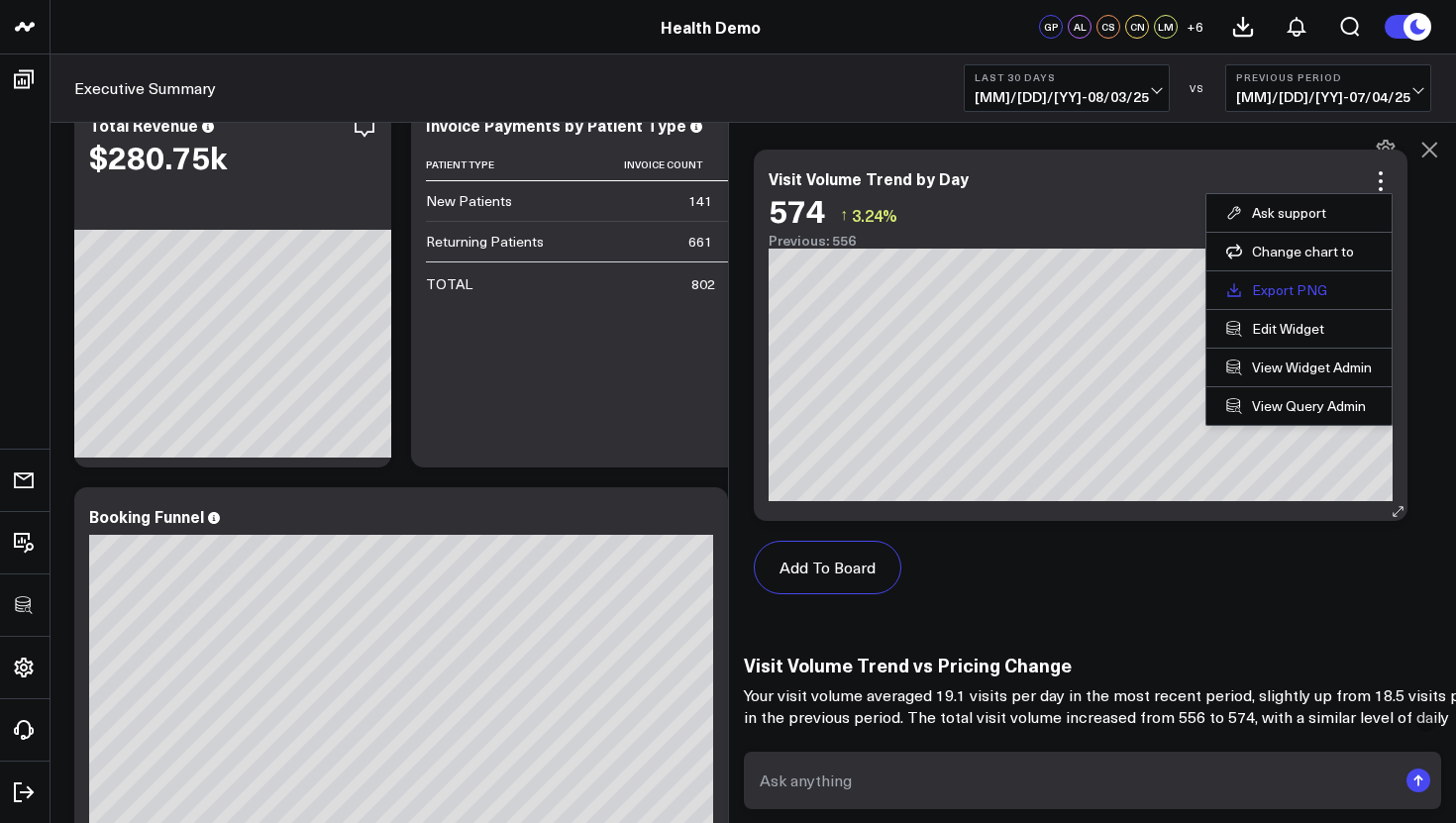 click on "Export PNG" at bounding box center [1299, 290] 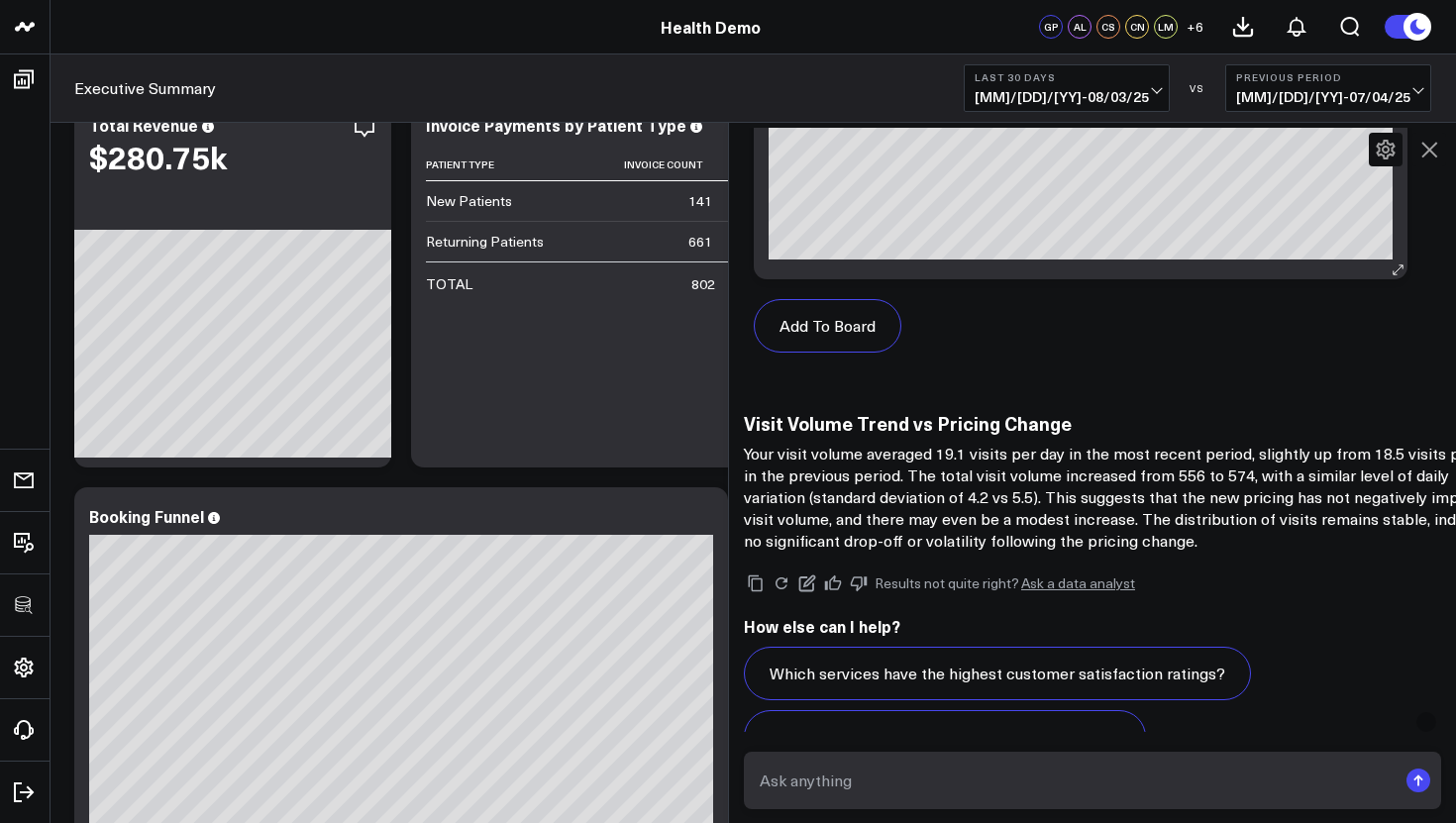 scroll, scrollTop: 1400, scrollLeft: 0, axis: vertical 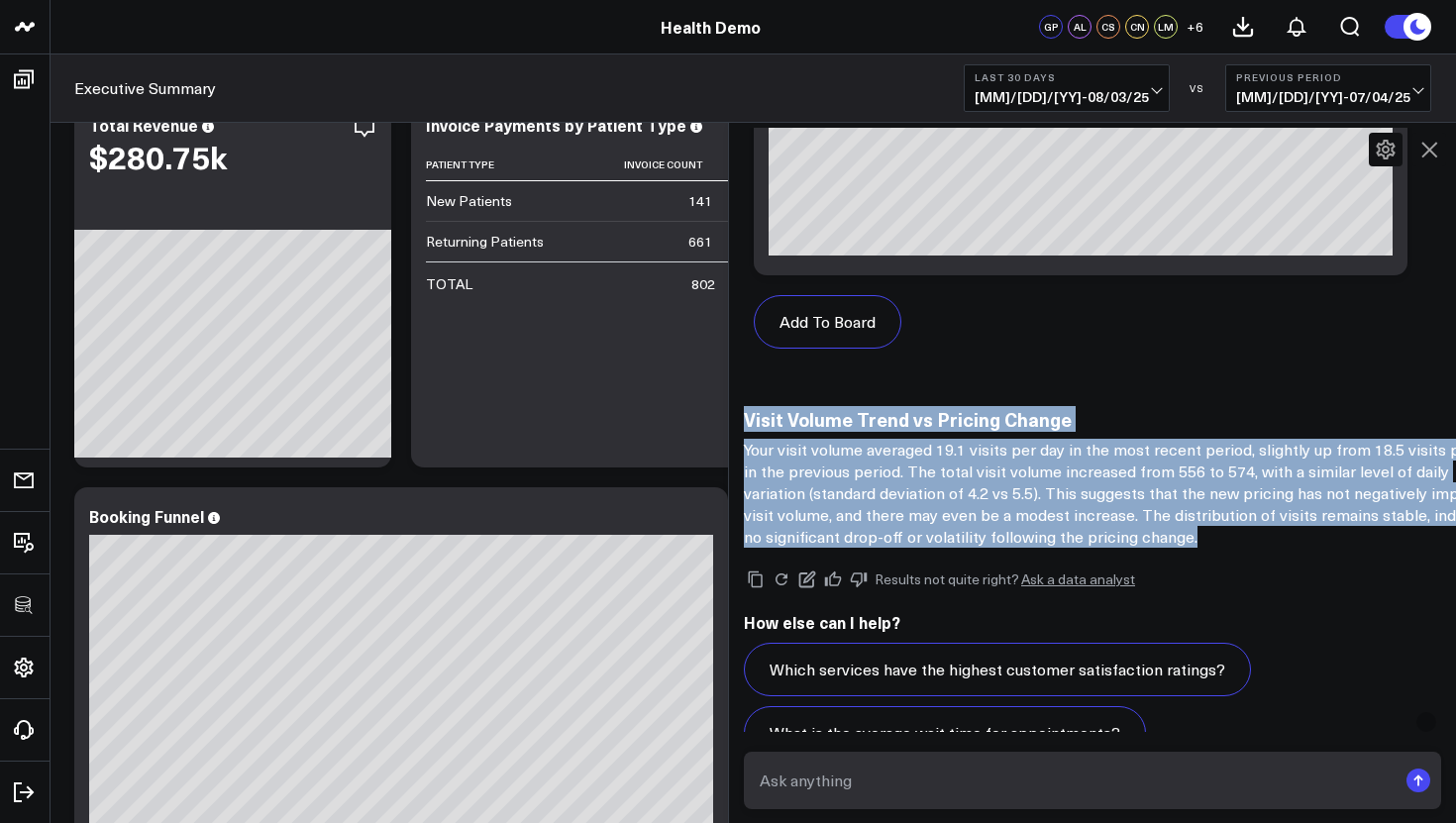 drag, startPoint x: 746, startPoint y: 420, endPoint x: 854, endPoint y: 556, distance: 173.66635 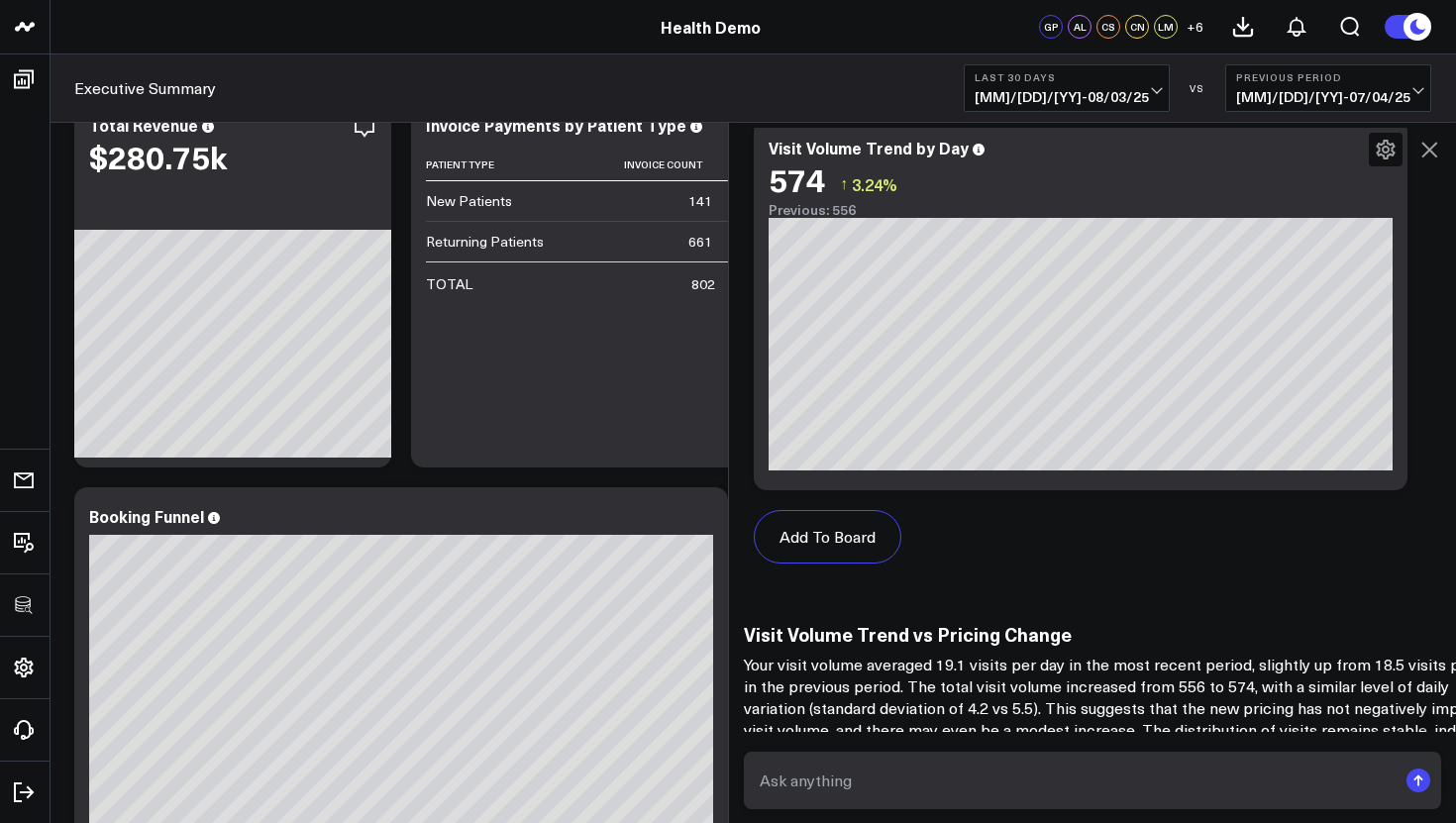 scroll, scrollTop: 1186, scrollLeft: 0, axis: vertical 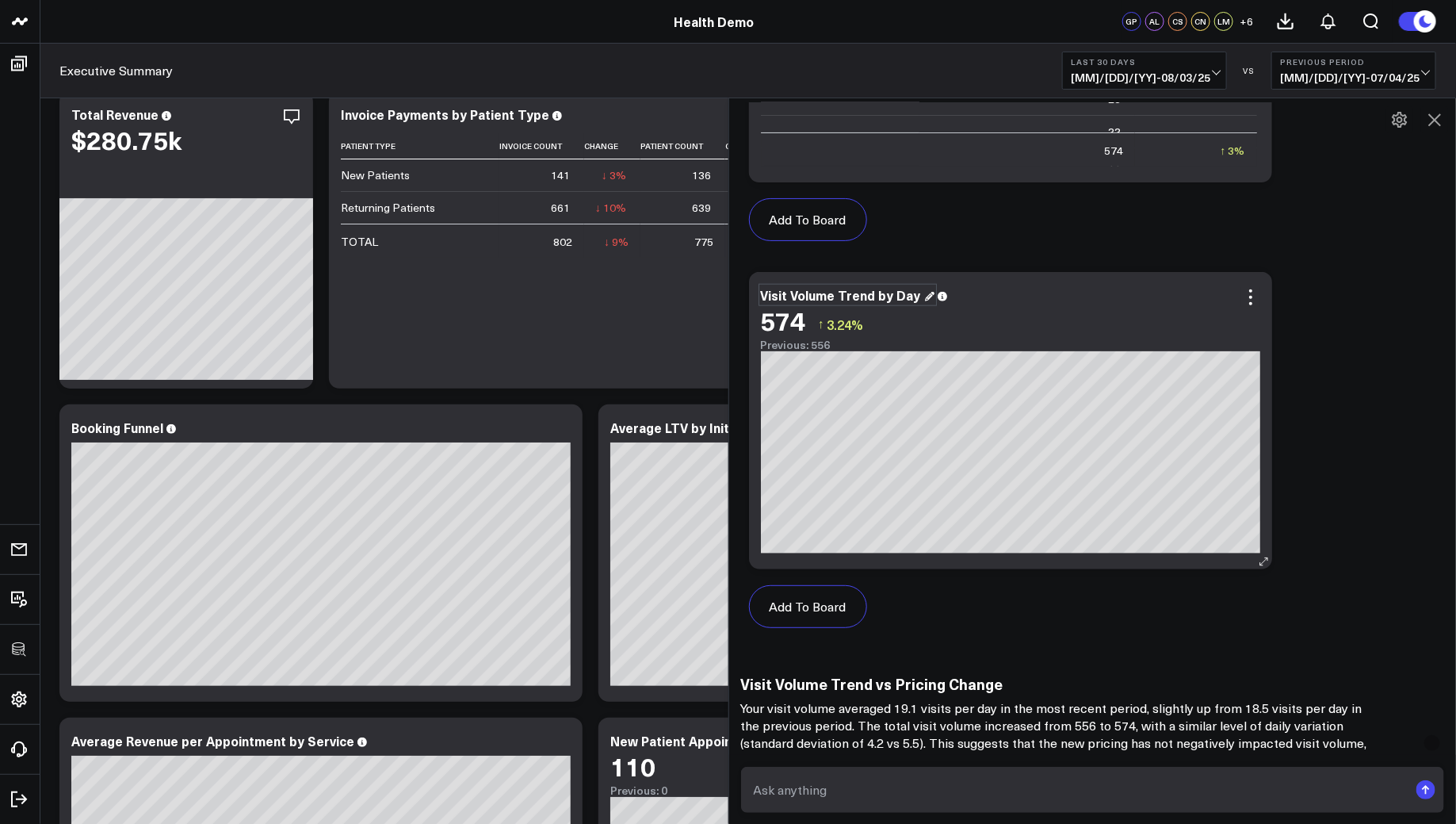 drag, startPoint x: 939, startPoint y: 294, endPoint x: 769, endPoint y: 294, distance: 170 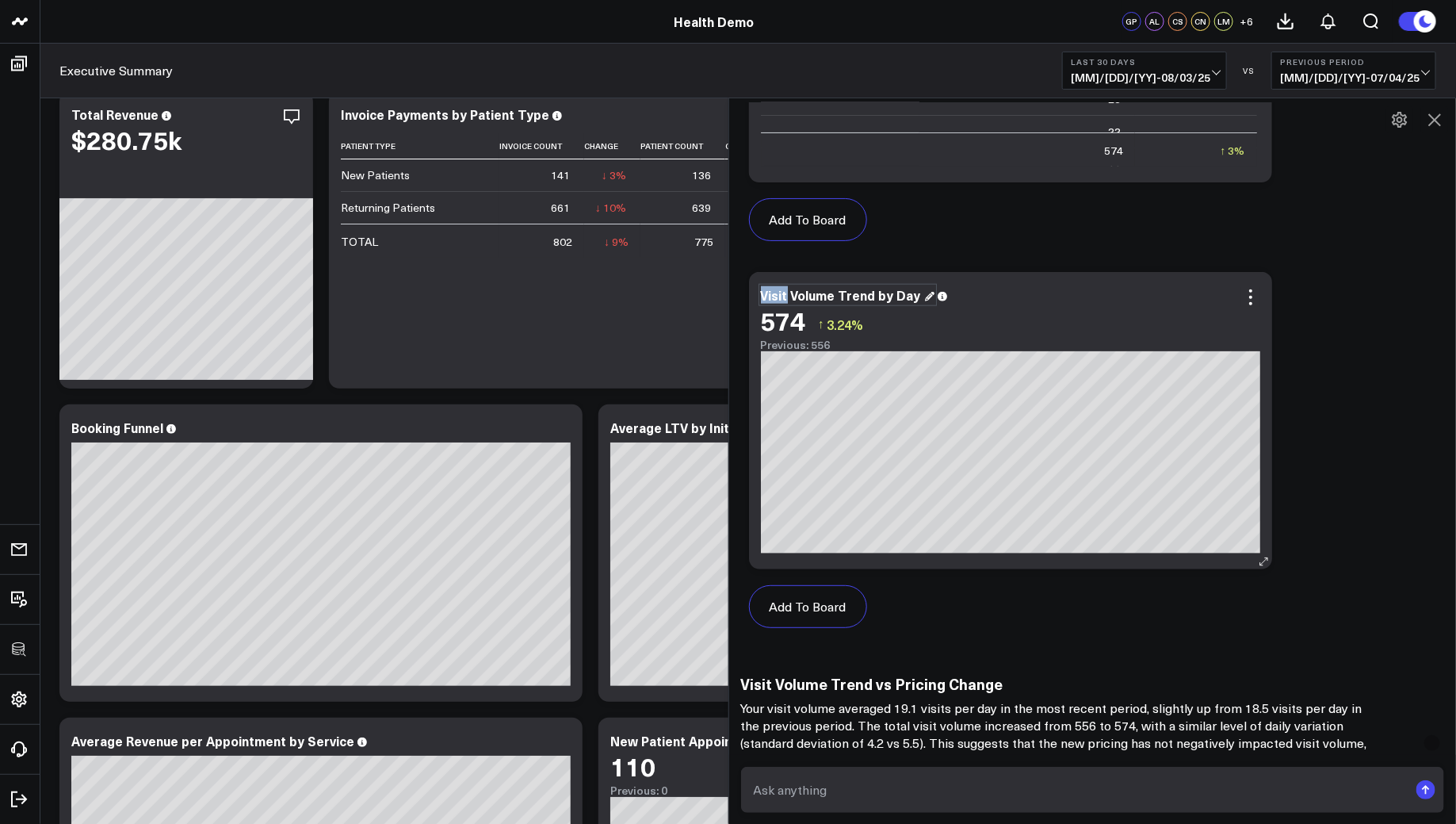 click on "Visit Volume Trend by Day" at bounding box center [847, 295] 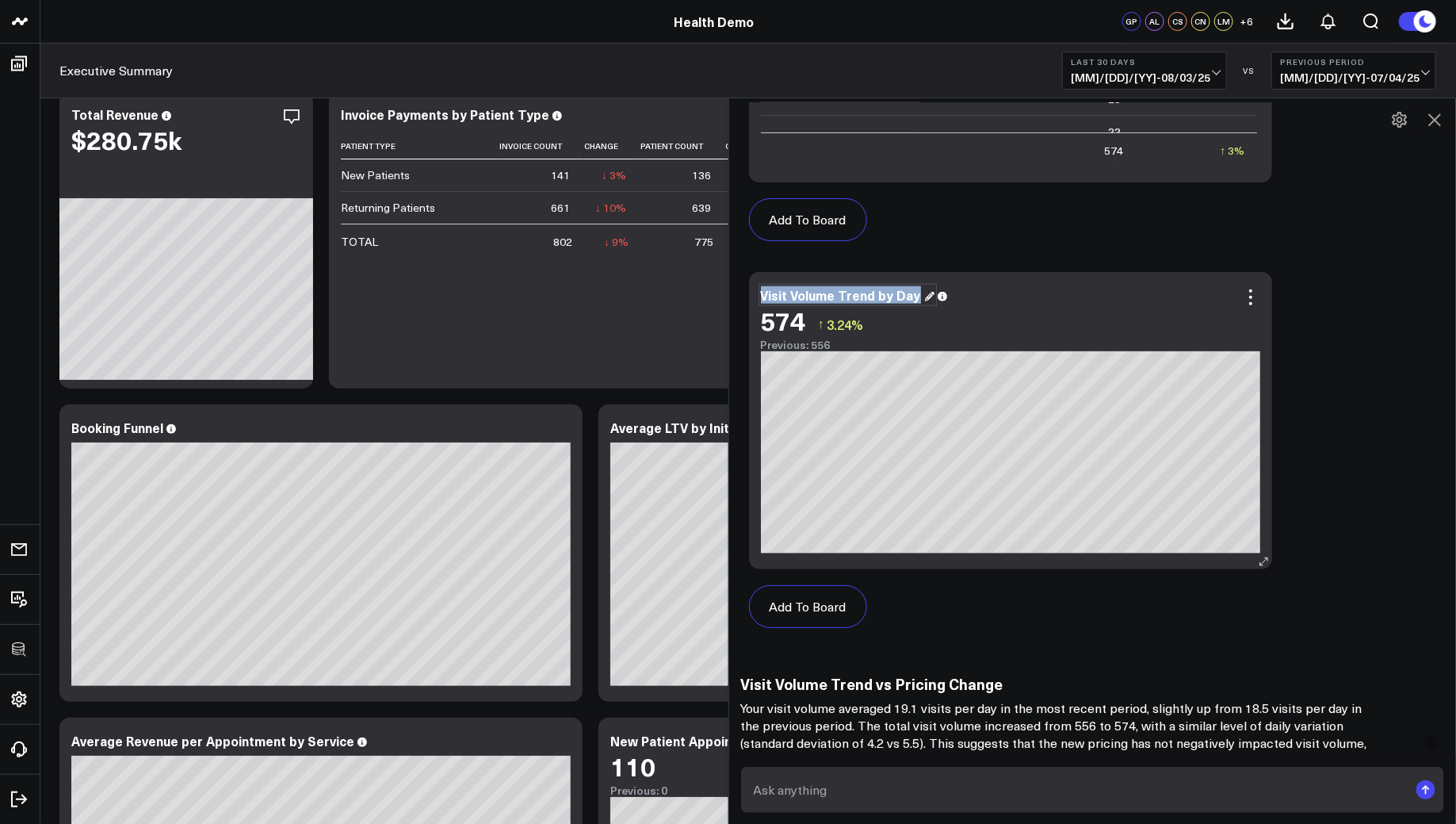 click on "Visit Volume Trend by Day" at bounding box center (847, 295) 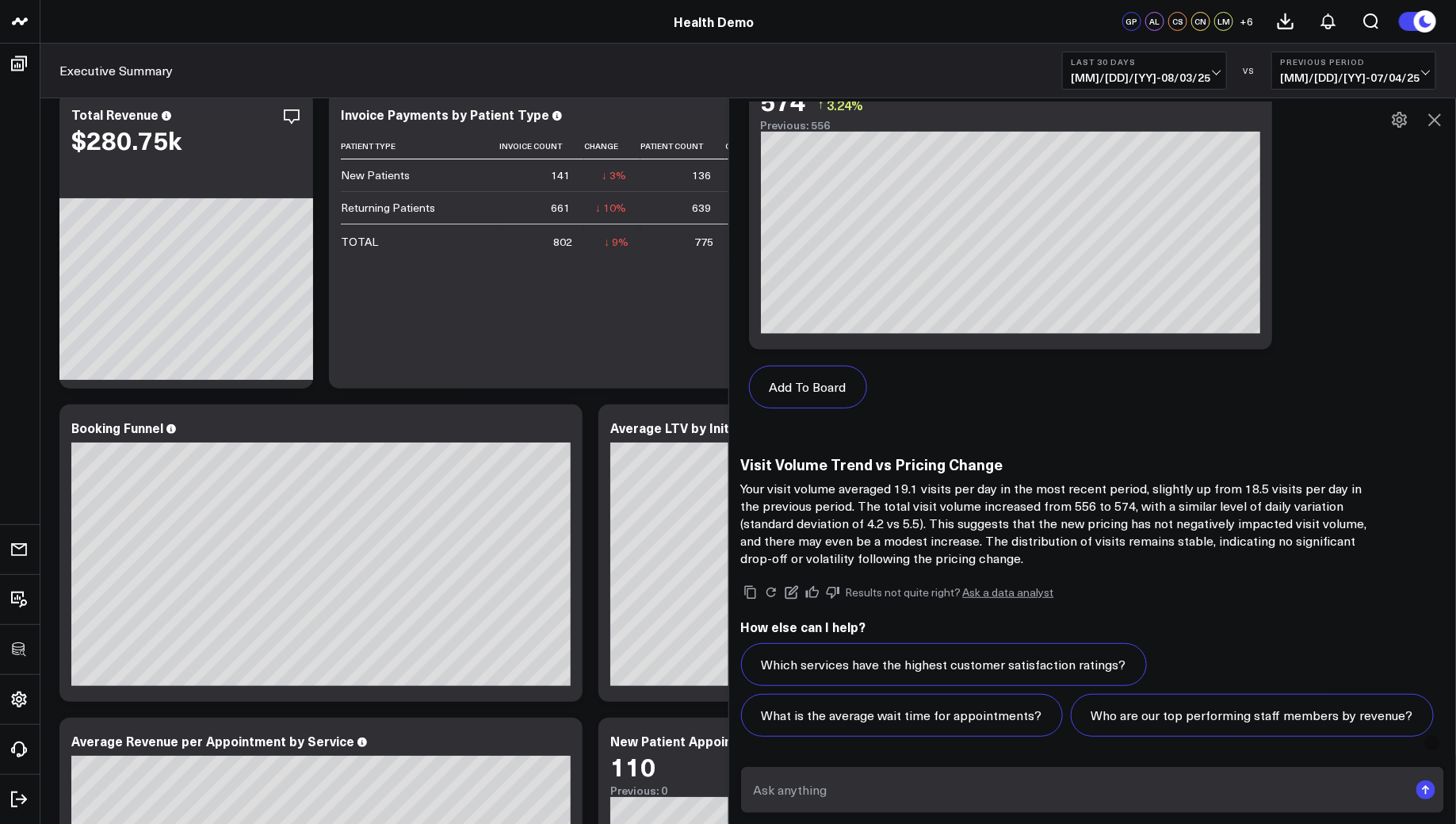click on "Visit Volume Trend vs Pricing Change" at bounding box center (1058, 464) 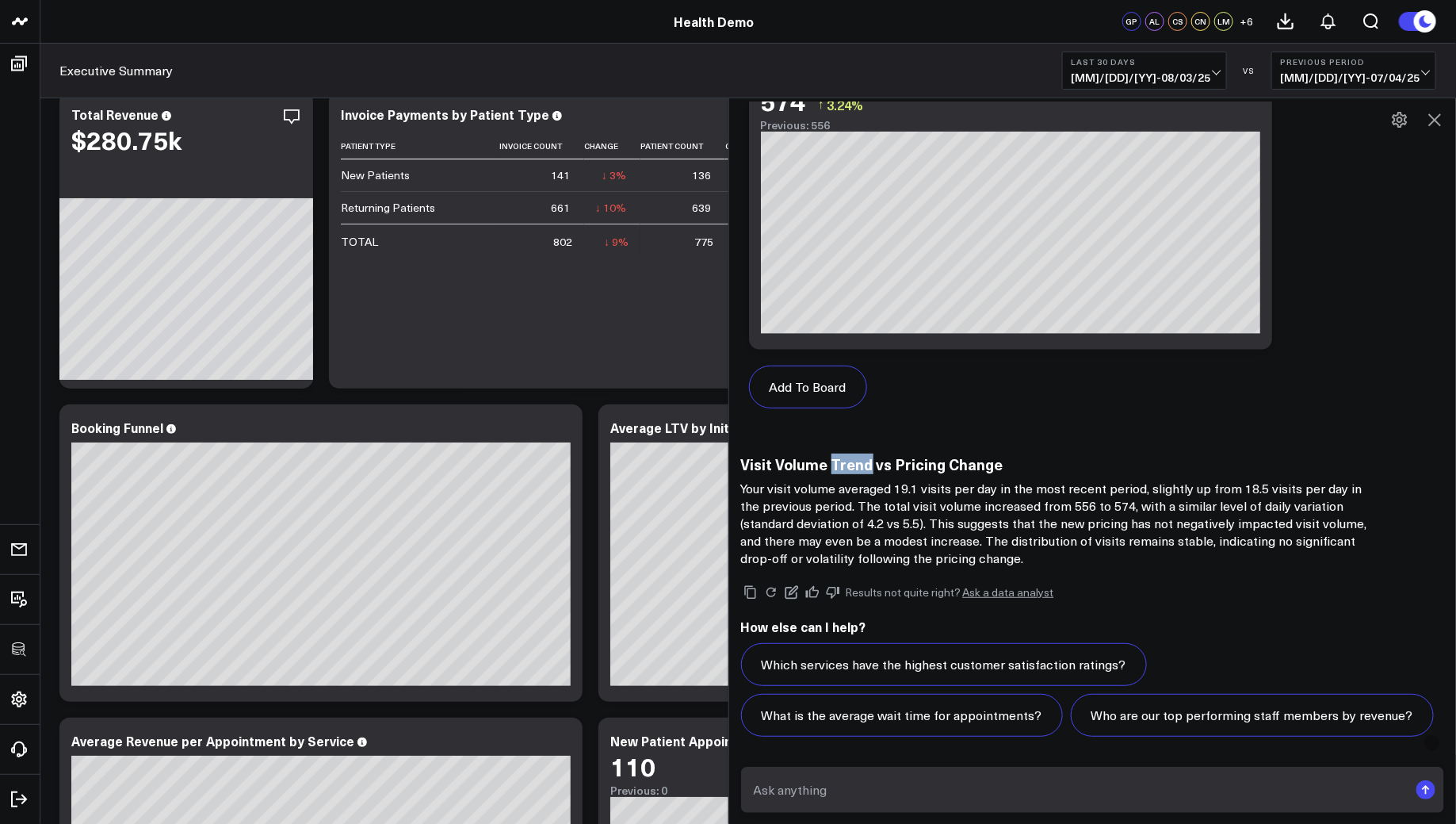 click on "Visit Volume Trend vs Pricing Change" at bounding box center [1058, 464] 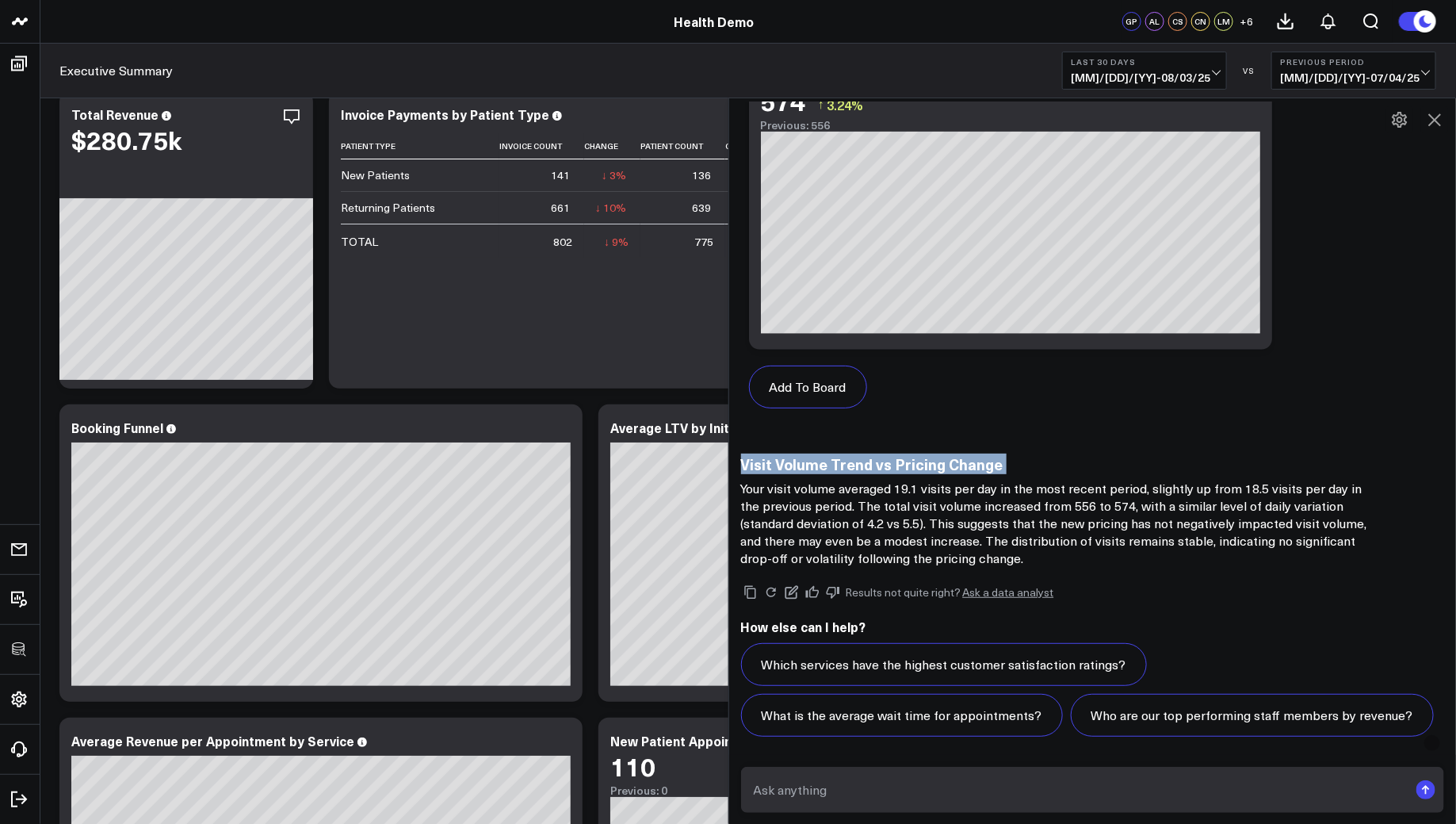 click on "Visit Volume Trend vs Pricing Change" at bounding box center (1058, 464) 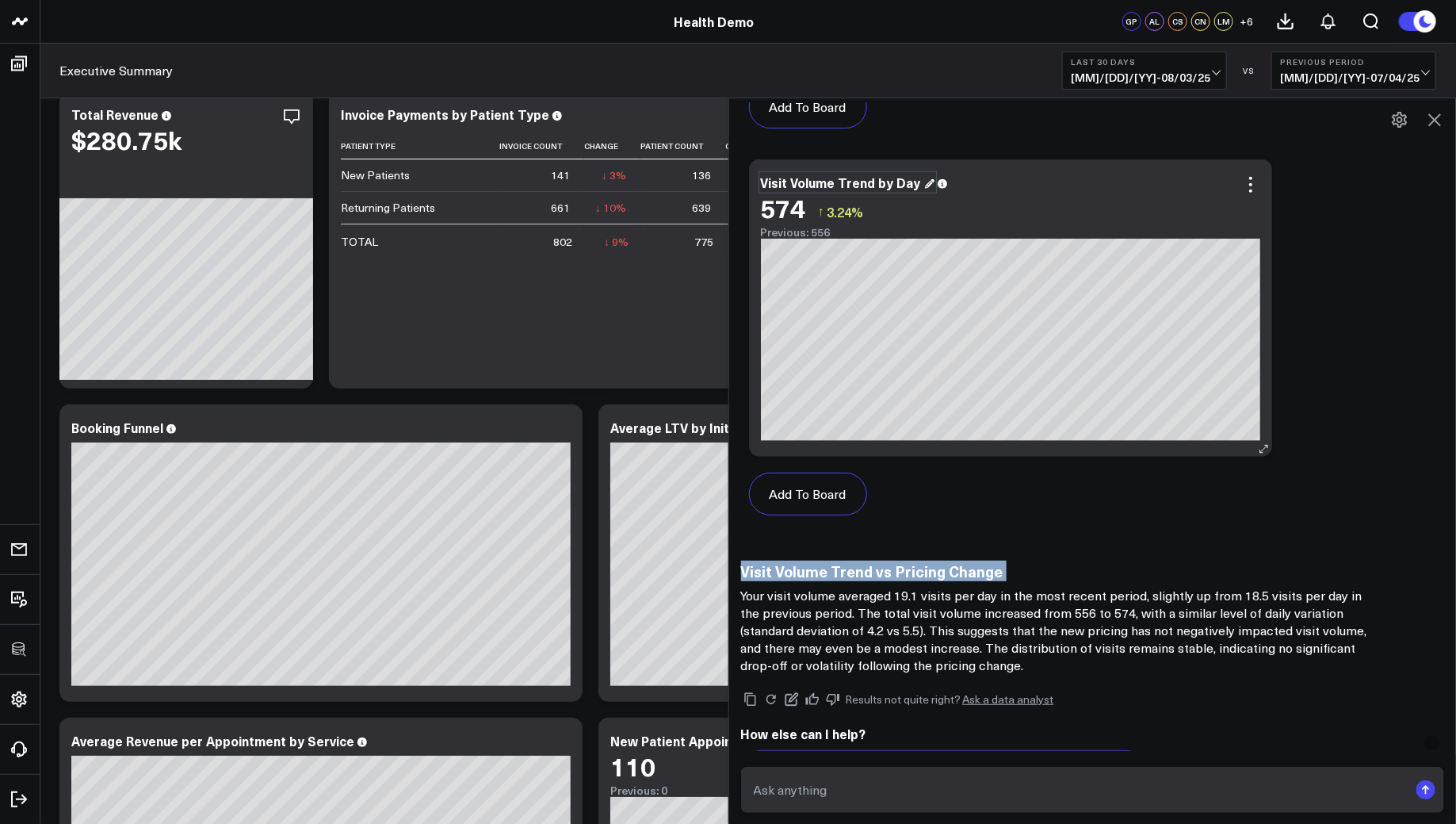 click on "Visit Volume Trend by Day" at bounding box center [847, 182] 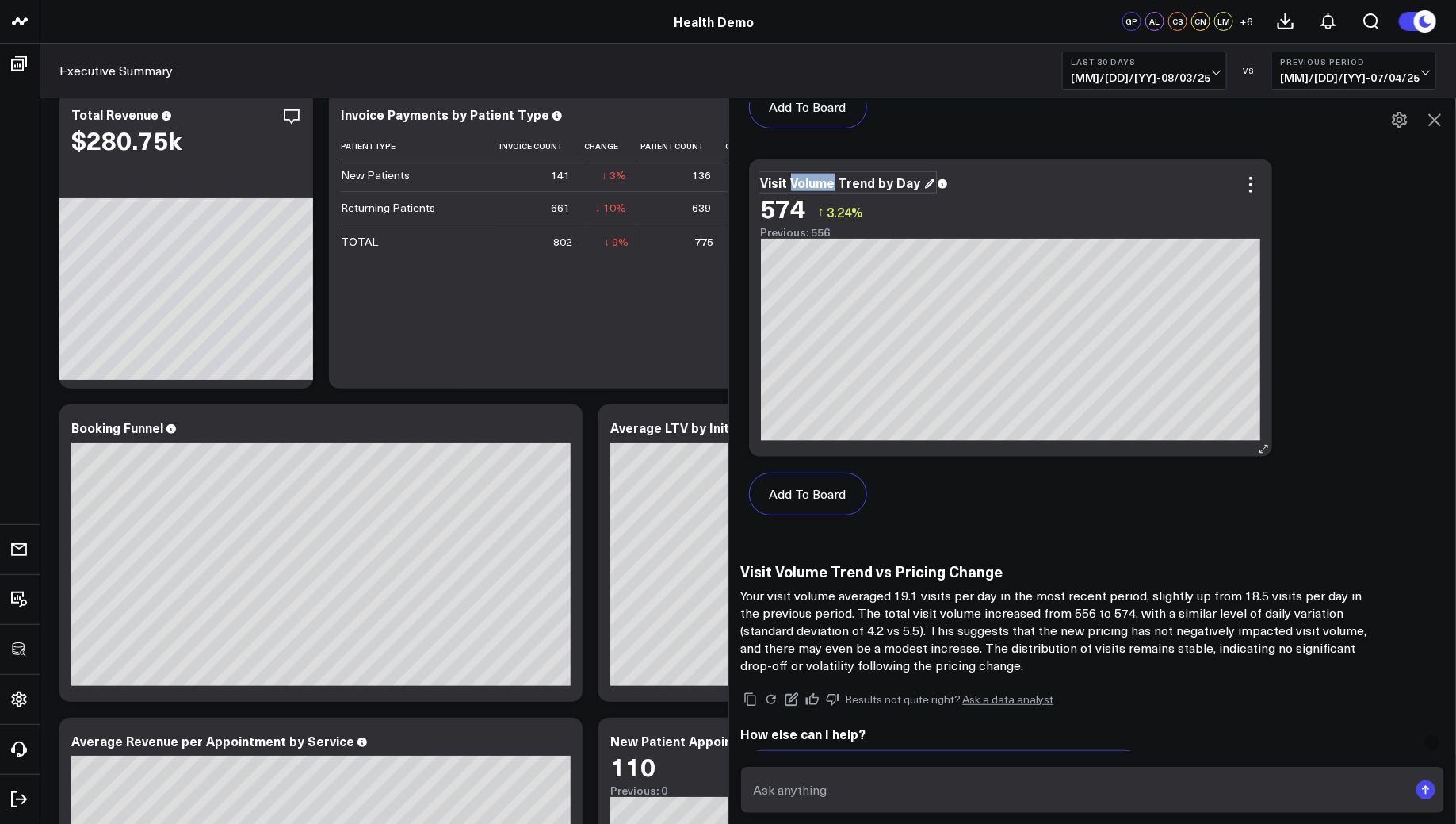 click on "Visit Volume Trend by Day" at bounding box center [847, 182] 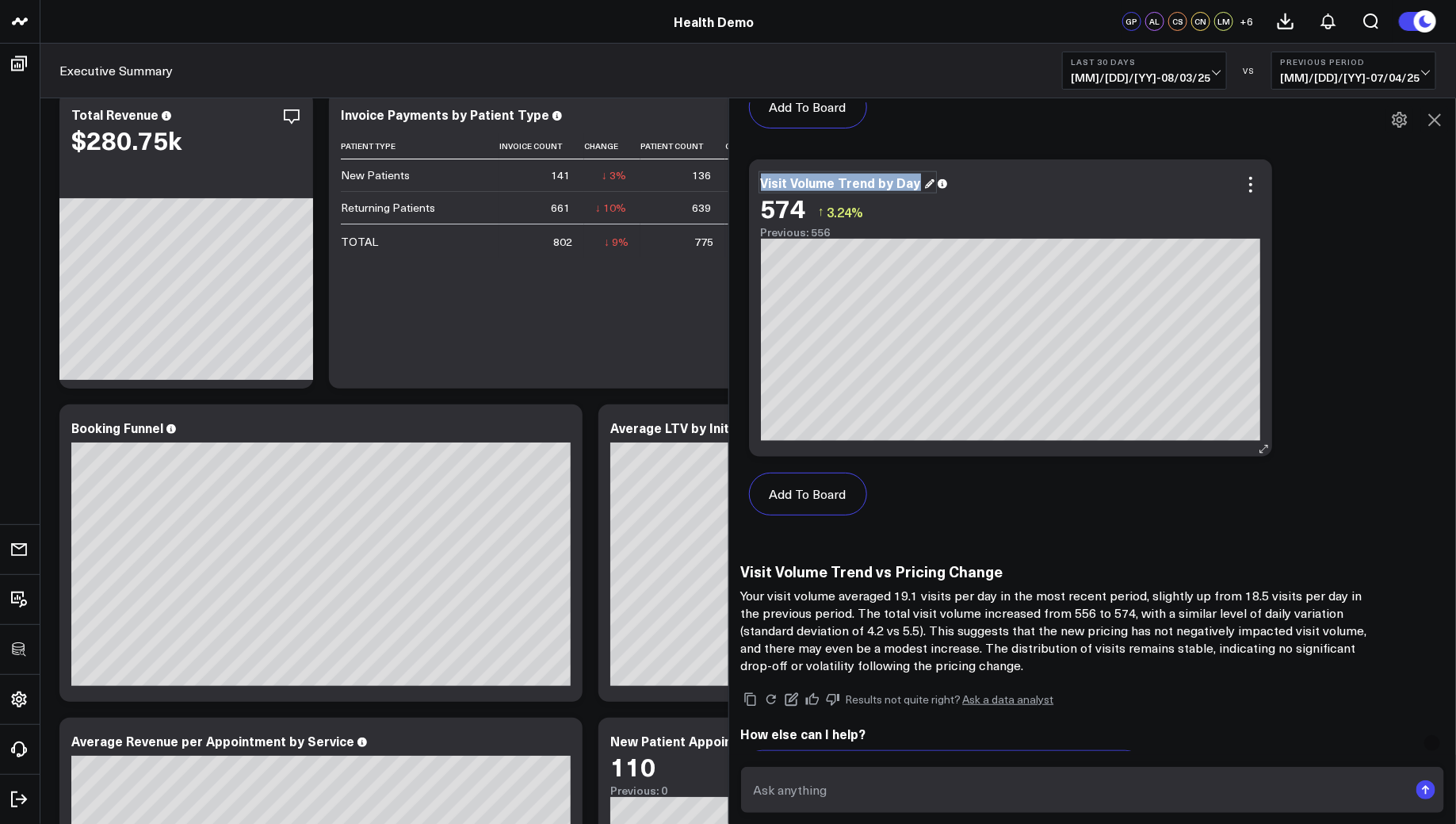click on "Visit Volume Trend by Day" at bounding box center [847, 182] 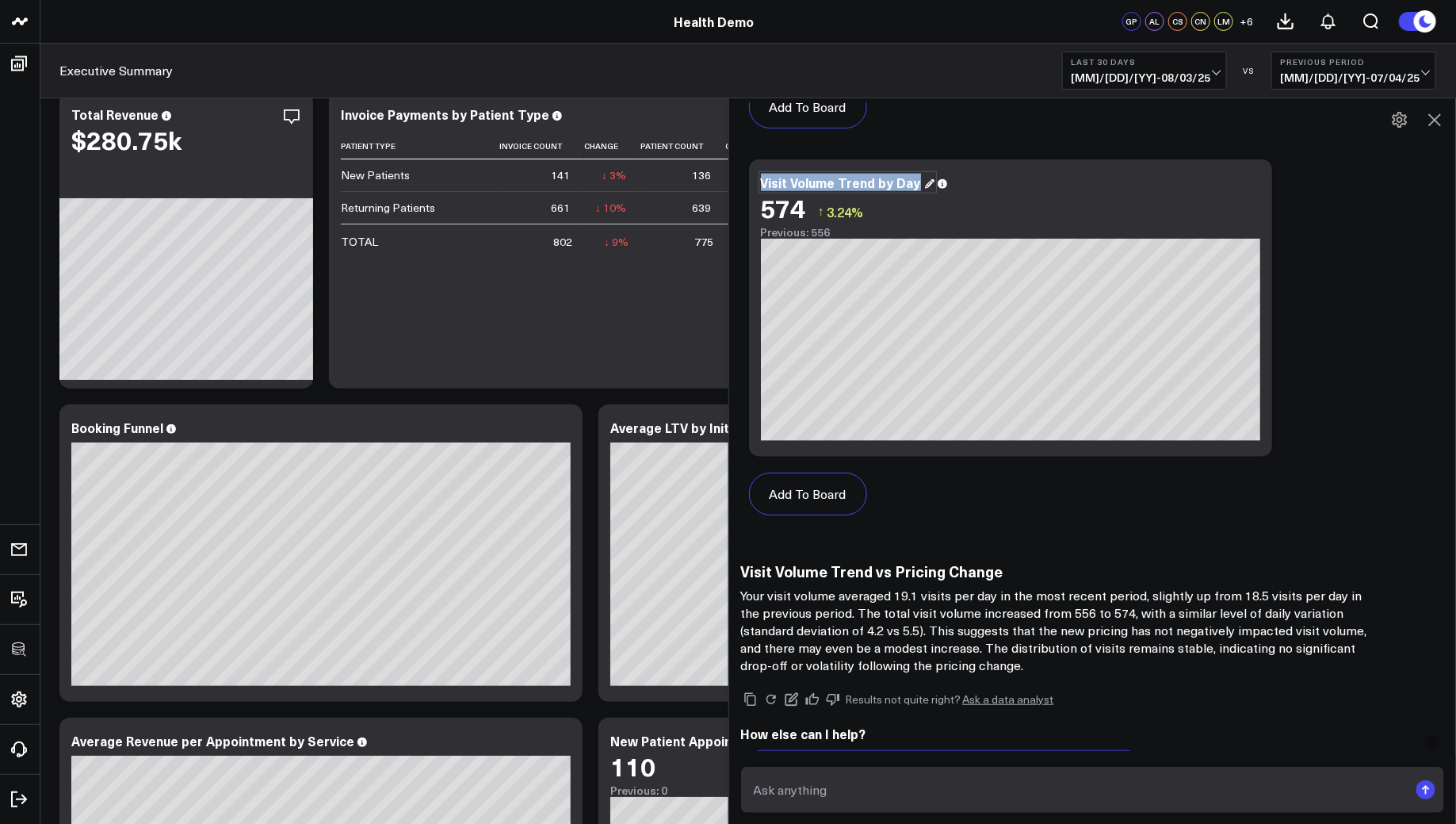 copy on "Visit Volume Trend by Day" 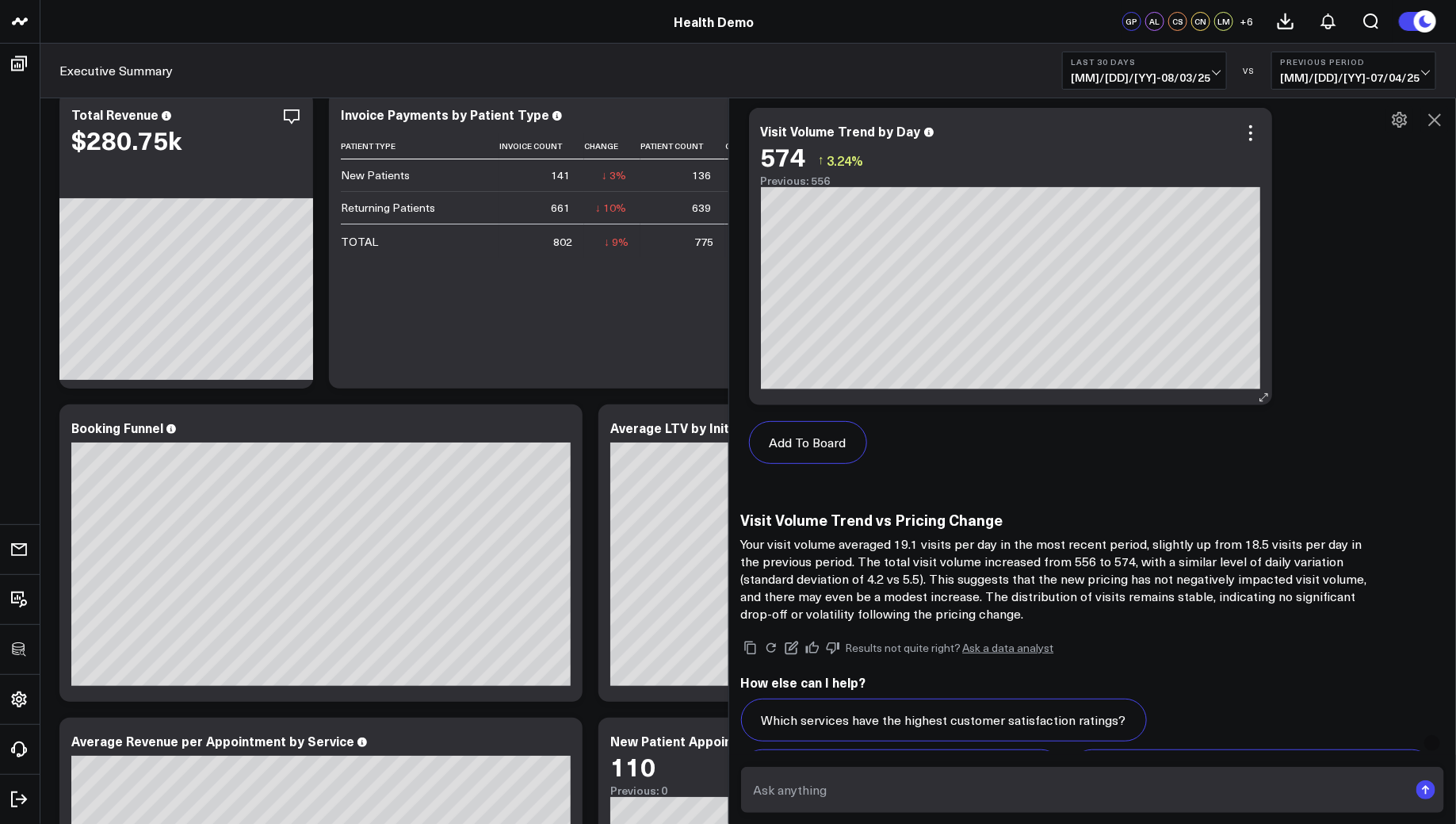 scroll, scrollTop: 937, scrollLeft: 0, axis: vertical 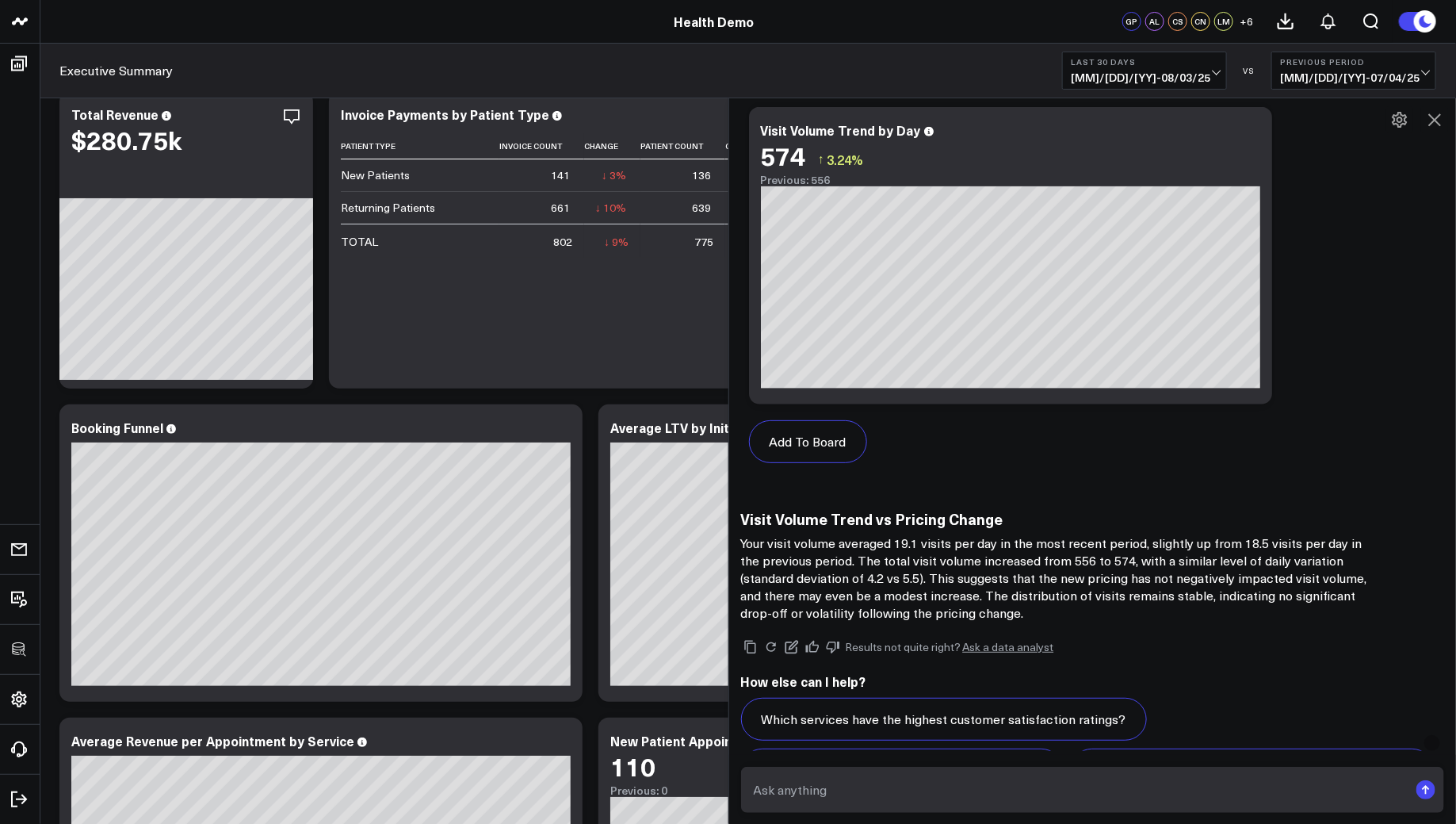 click on "Your visit volume averaged 19.1 visits per day in the most recent period, slightly up from 18.5 visits per day in the previous period. The total visit volume increased from 556 to 574, with a similar level of daily variation (standard deviation of 4.2 vs 5.5). This suggests that the new pricing has not negatively impacted visit volume, and there may even be a modest increase. The distribution of visits remains stable, indicating no significant drop-off or volatility following the pricing change." at bounding box center (1058, 578) 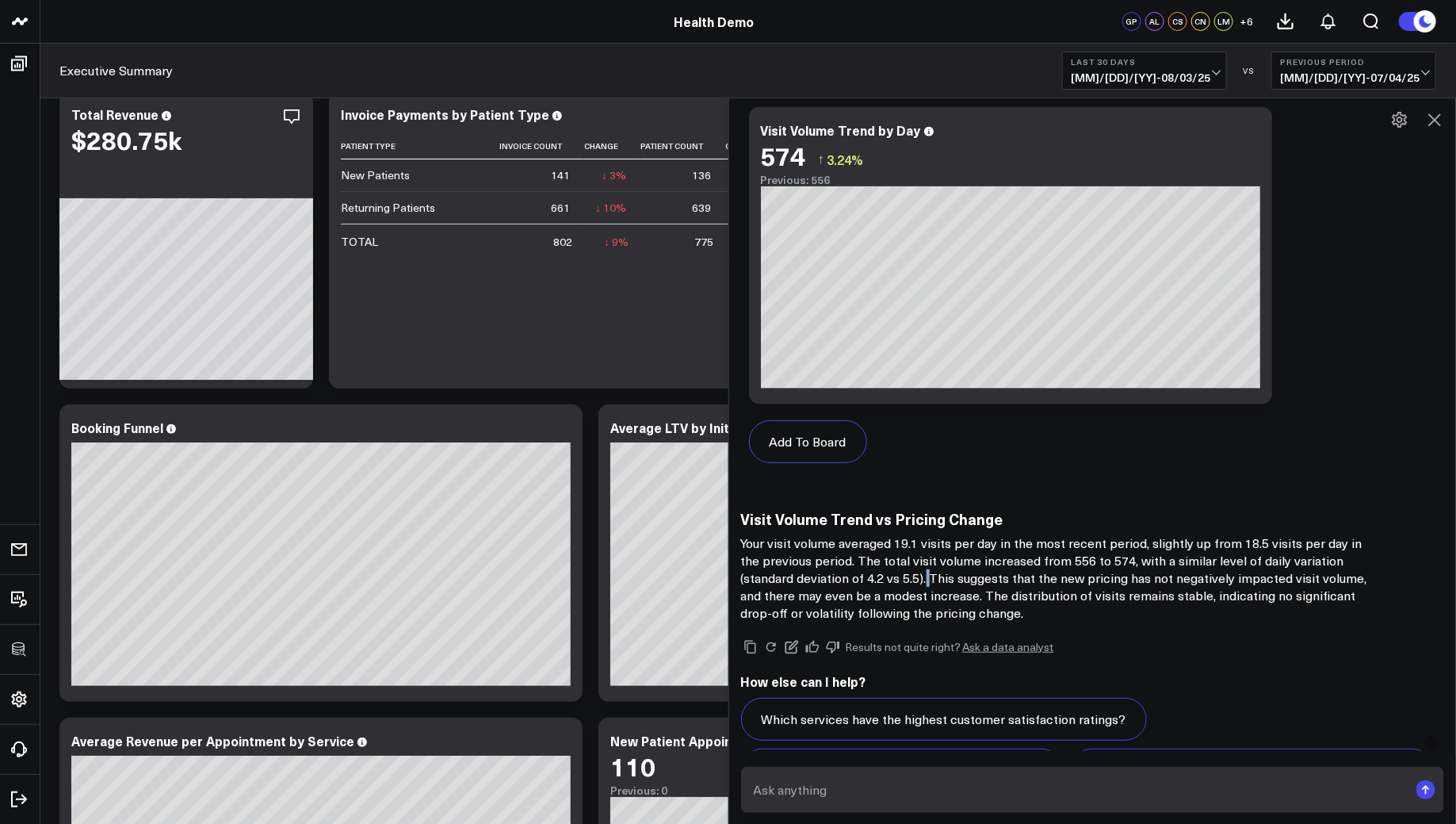 click on "Your visit volume averaged 19.1 visits per day in the most recent period, slightly up from 18.5 visits per day in the previous period. The total visit volume increased from 556 to 574, with a similar level of daily variation (standard deviation of 4.2 vs 5.5). This suggests that the new pricing has not negatively impacted visit volume, and there may even be a modest increase. The distribution of visits remains stable, indicating no significant drop-off or volatility following the pricing change." at bounding box center (1058, 578) 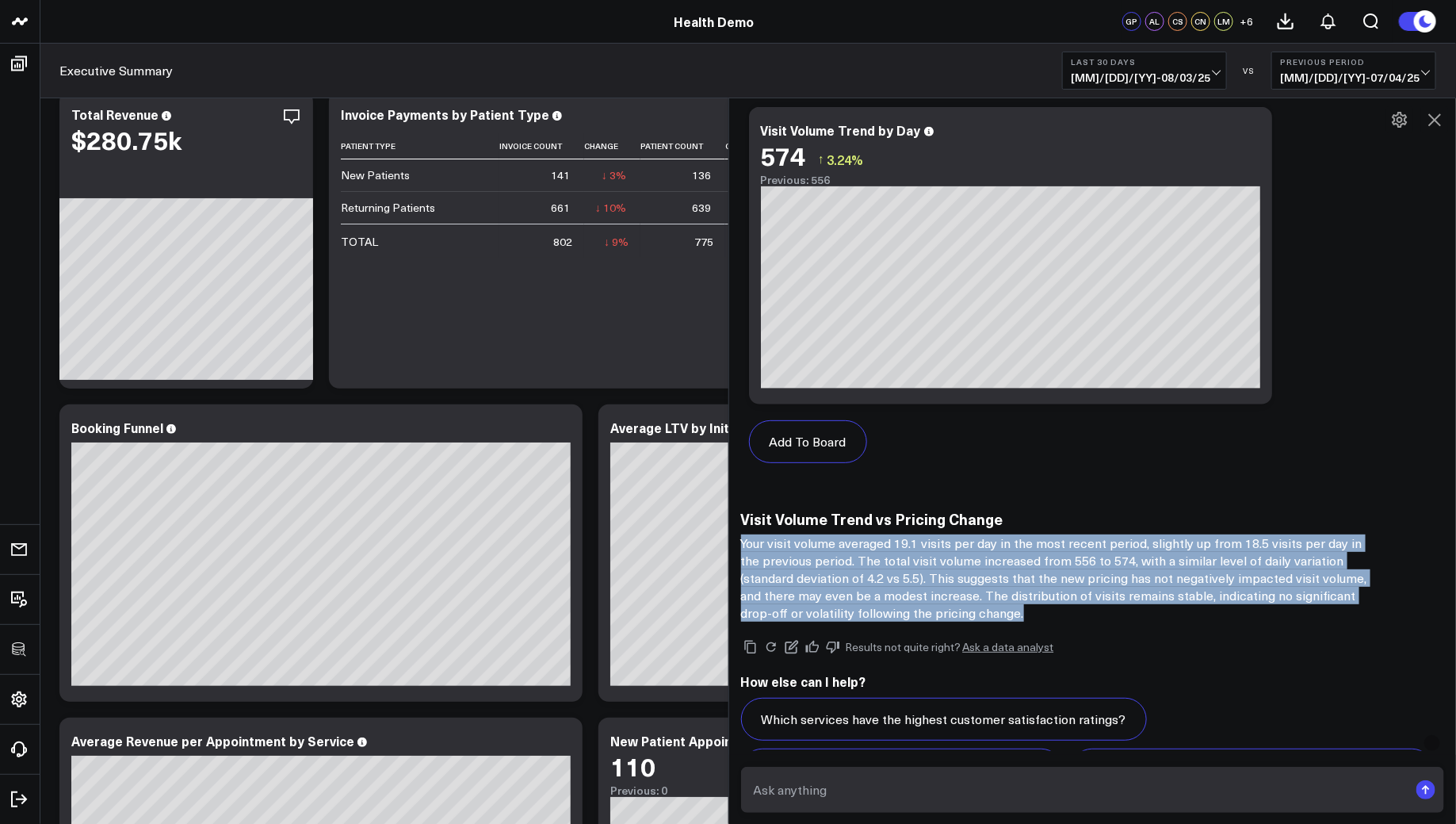click on "Your visit volume averaged 19.1 visits per day in the most recent period, slightly up from 18.5 visits per day in the previous period. The total visit volume increased from 556 to 574, with a similar level of daily variation (standard deviation of 4.2 vs 5.5). This suggests that the new pricing has not negatively impacted visit volume, and there may even be a modest increase. The distribution of visits remains stable, indicating no significant drop-off or volatility following the pricing change." at bounding box center [1058, 578] 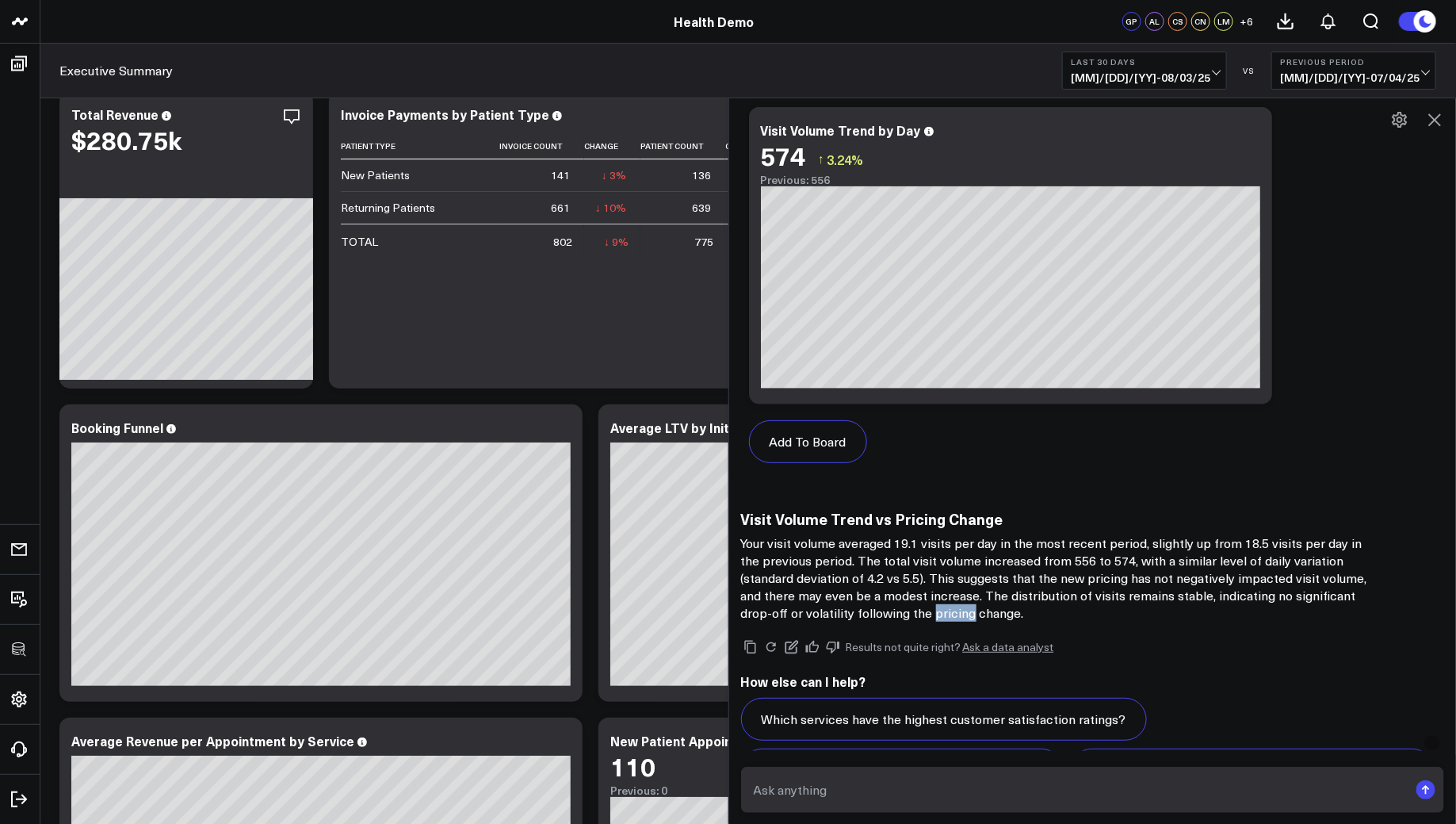 click on "Your visit volume averaged 19.1 visits per day in the most recent period, slightly up from 18.5 visits per day in the previous period. The total visit volume increased from 556 to 574, with a similar level of daily variation (standard deviation of 4.2 vs 5.5). This suggests that the new pricing has not negatively impacted visit volume, and there may even be a modest increase. The distribution of visits remains stable, indicating no significant drop-off or volatility following the pricing change." at bounding box center [1058, 578] 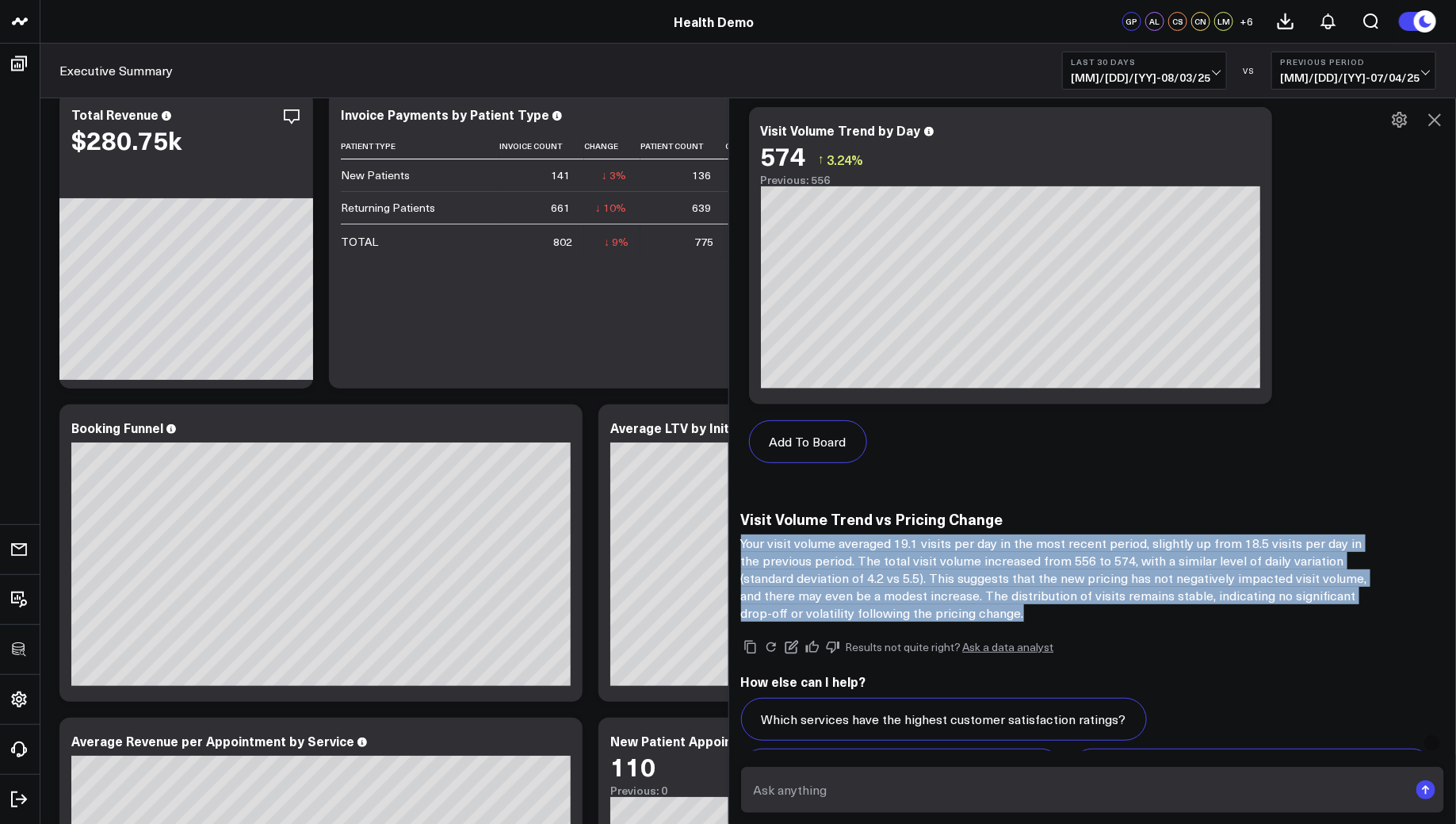 click on "Your visit volume averaged 19.1 visits per day in the most recent period, slightly up from 18.5 visits per day in the previous period. The total visit volume increased from 556 to 574, with a similar level of daily variation (standard deviation of 4.2 vs 5.5). This suggests that the new pricing has not negatively impacted visit volume, and there may even be a modest increase. The distribution of visits remains stable, indicating no significant drop-off or volatility following the pricing change." at bounding box center [1058, 578] 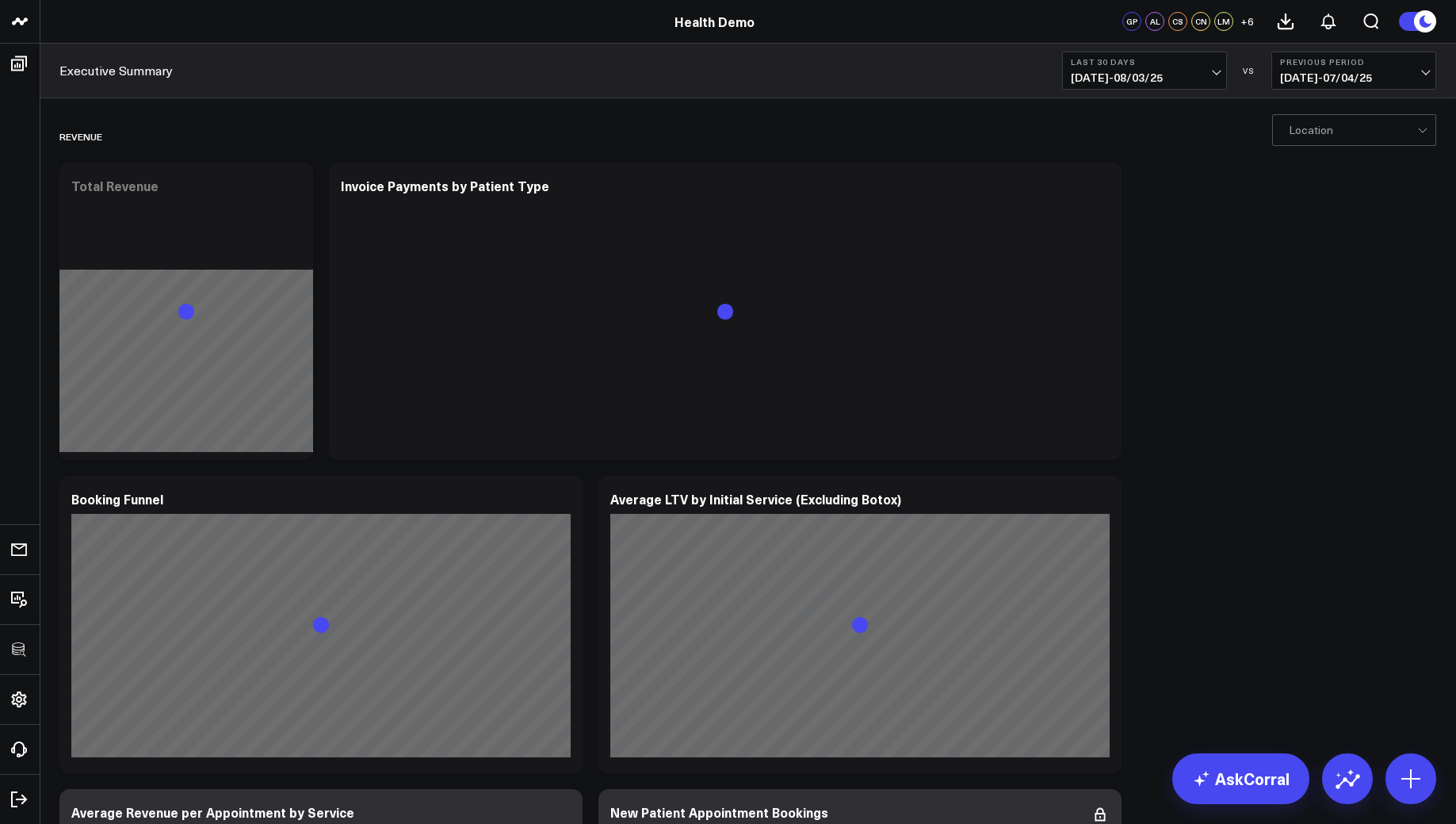 scroll, scrollTop: 0, scrollLeft: 0, axis: both 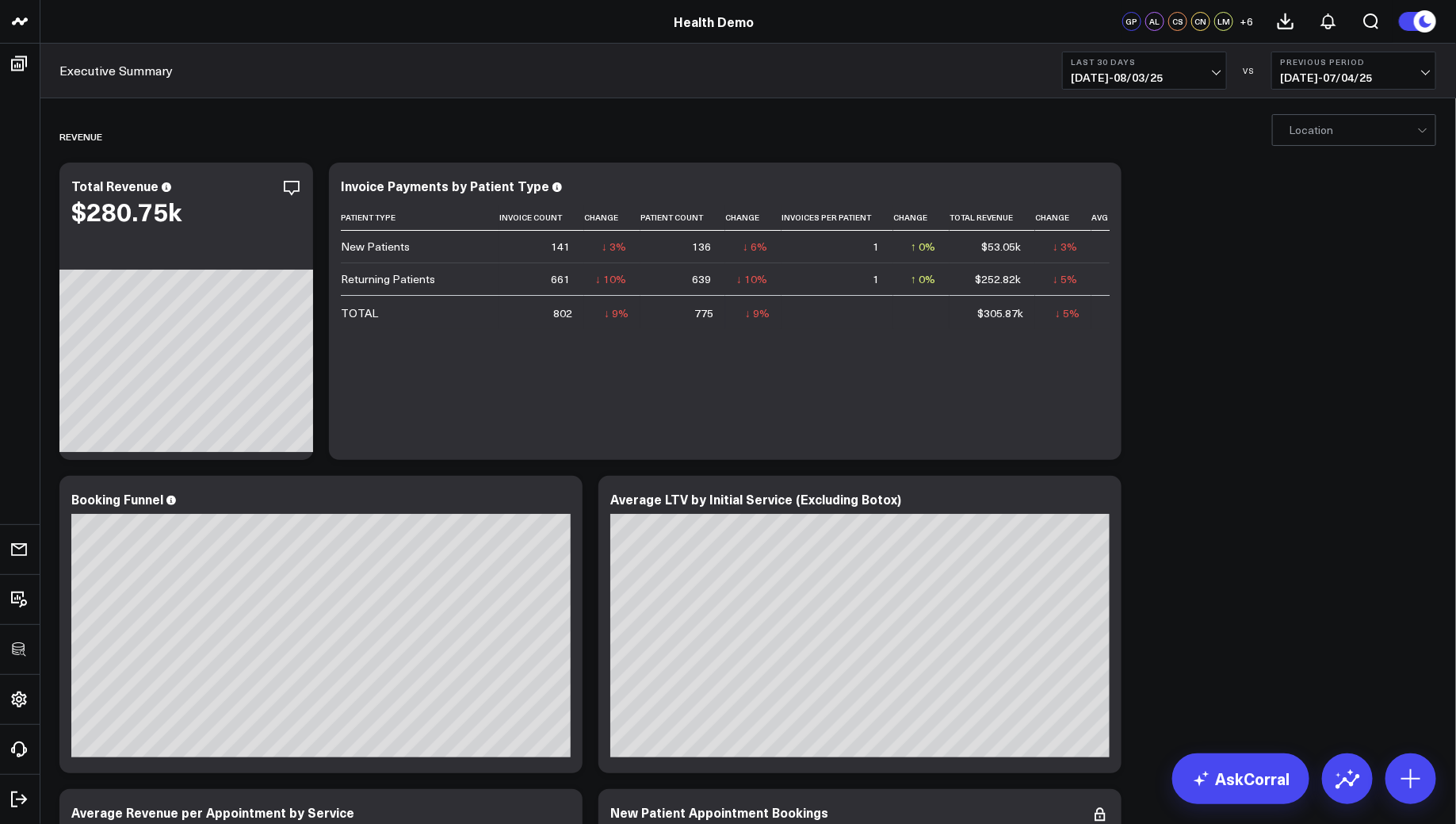 click on "+ 6" at bounding box center [1247, 21] 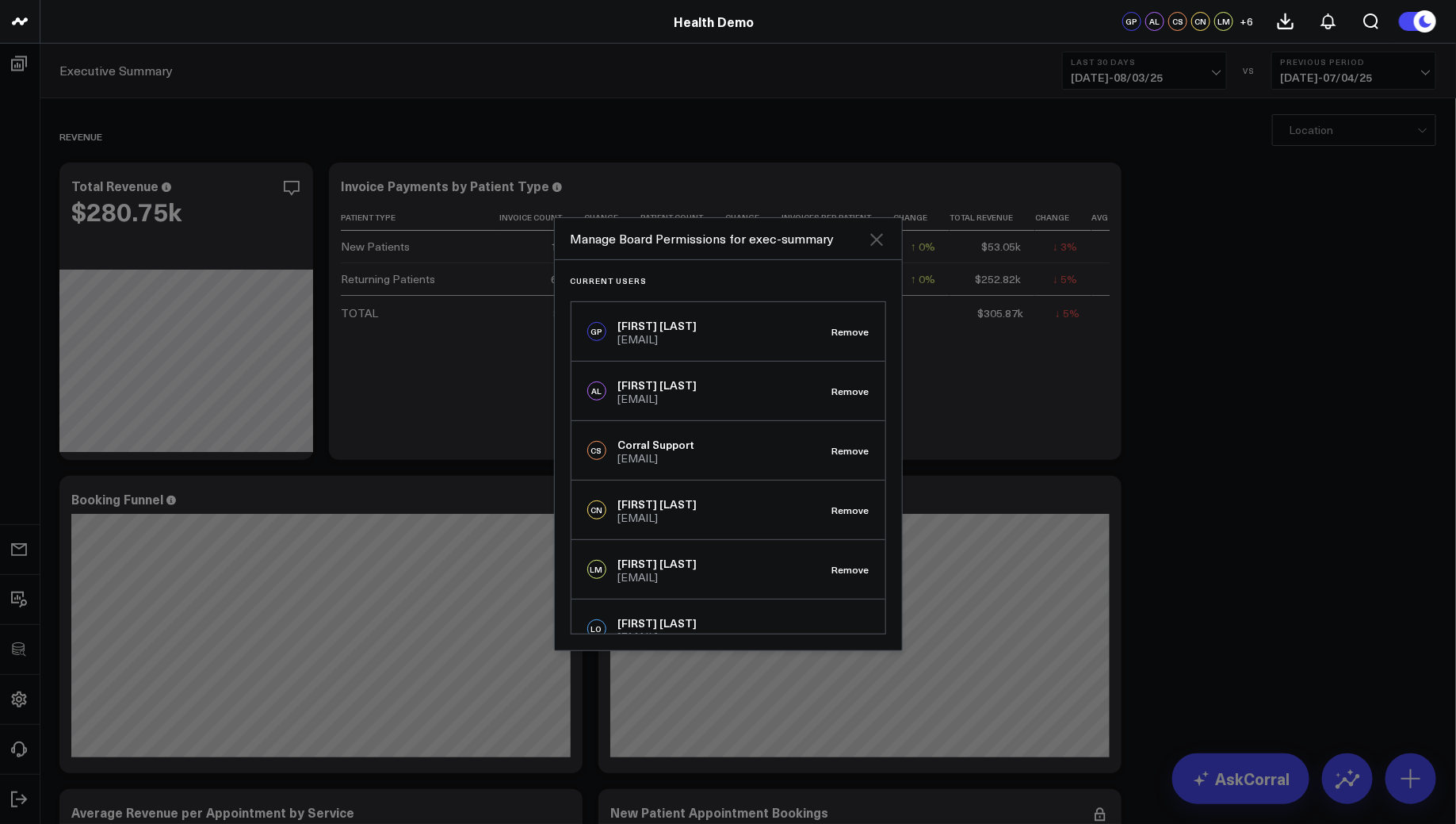 click 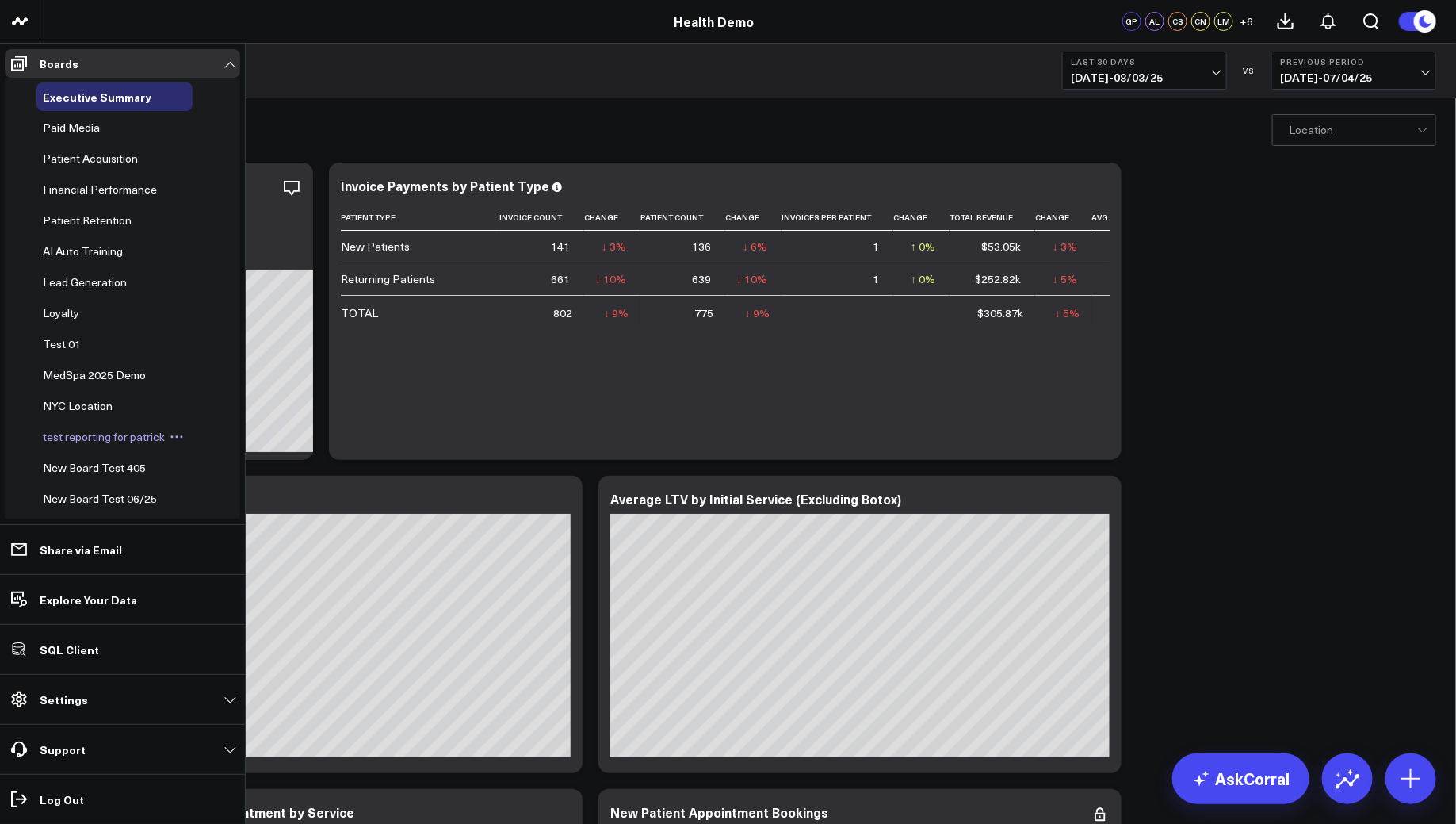 scroll, scrollTop: 262, scrollLeft: 0, axis: vertical 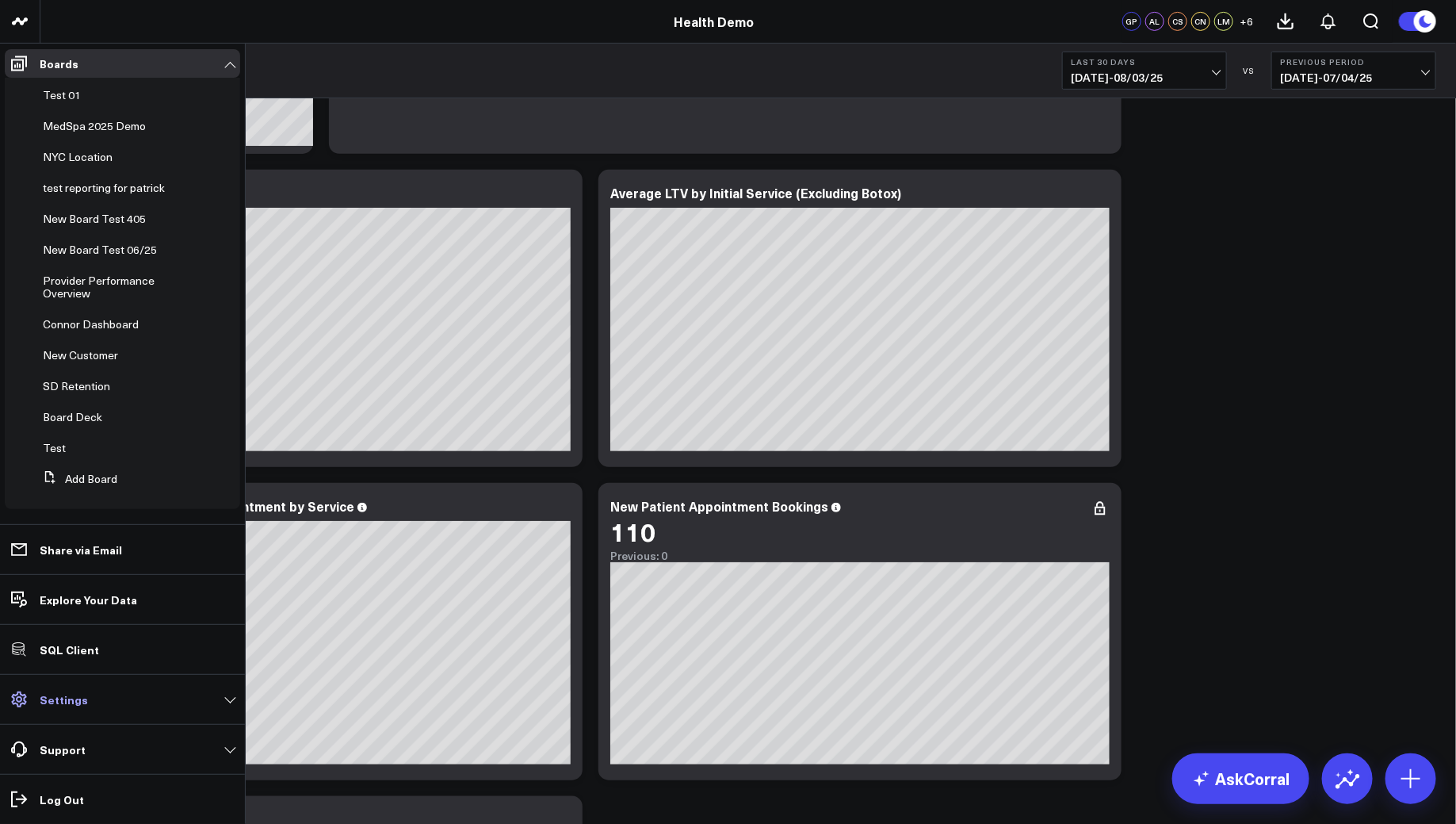 click on "Settings" at bounding box center [122, 699] 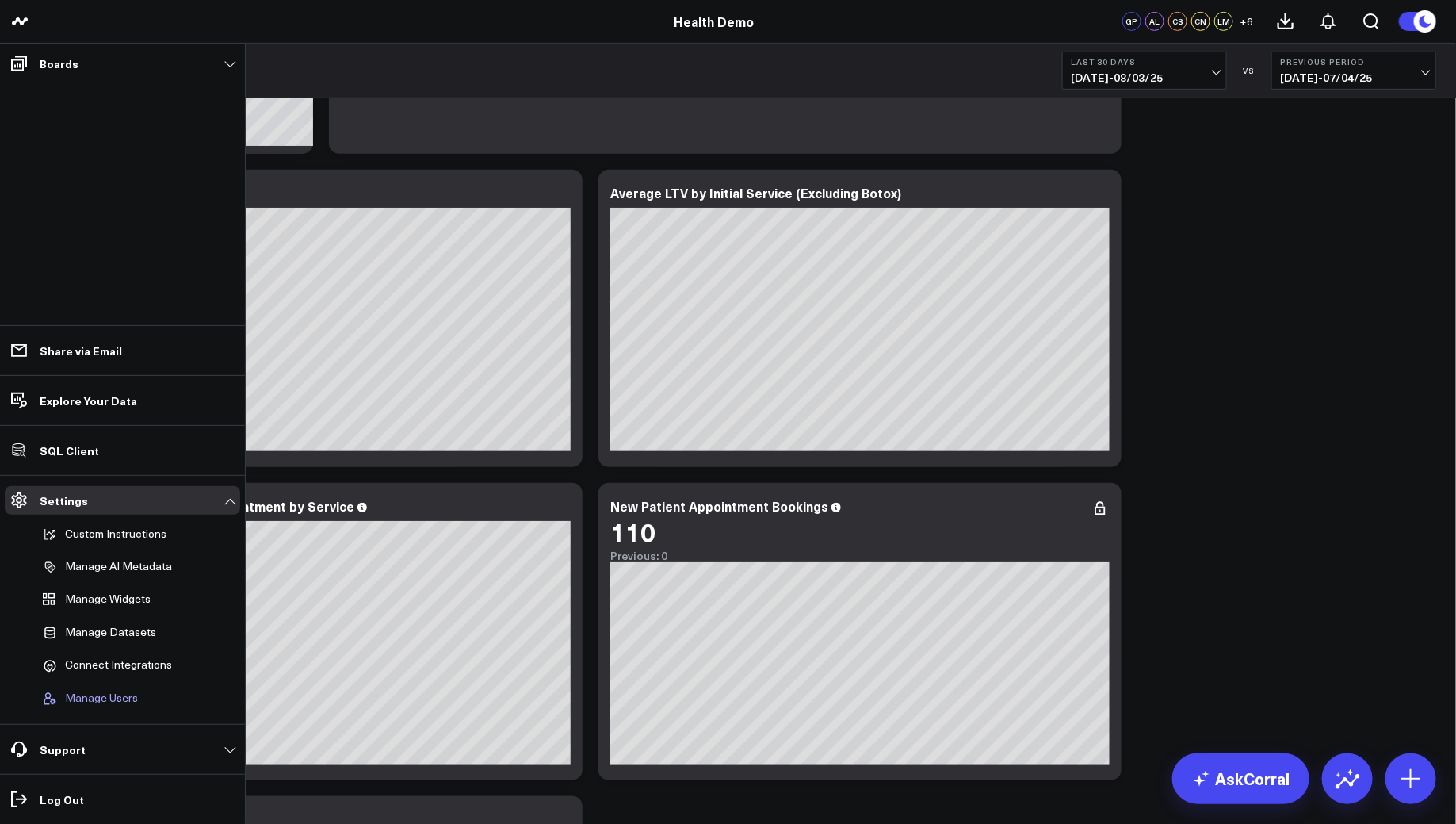 click on "Manage Users" at bounding box center [101, 699] 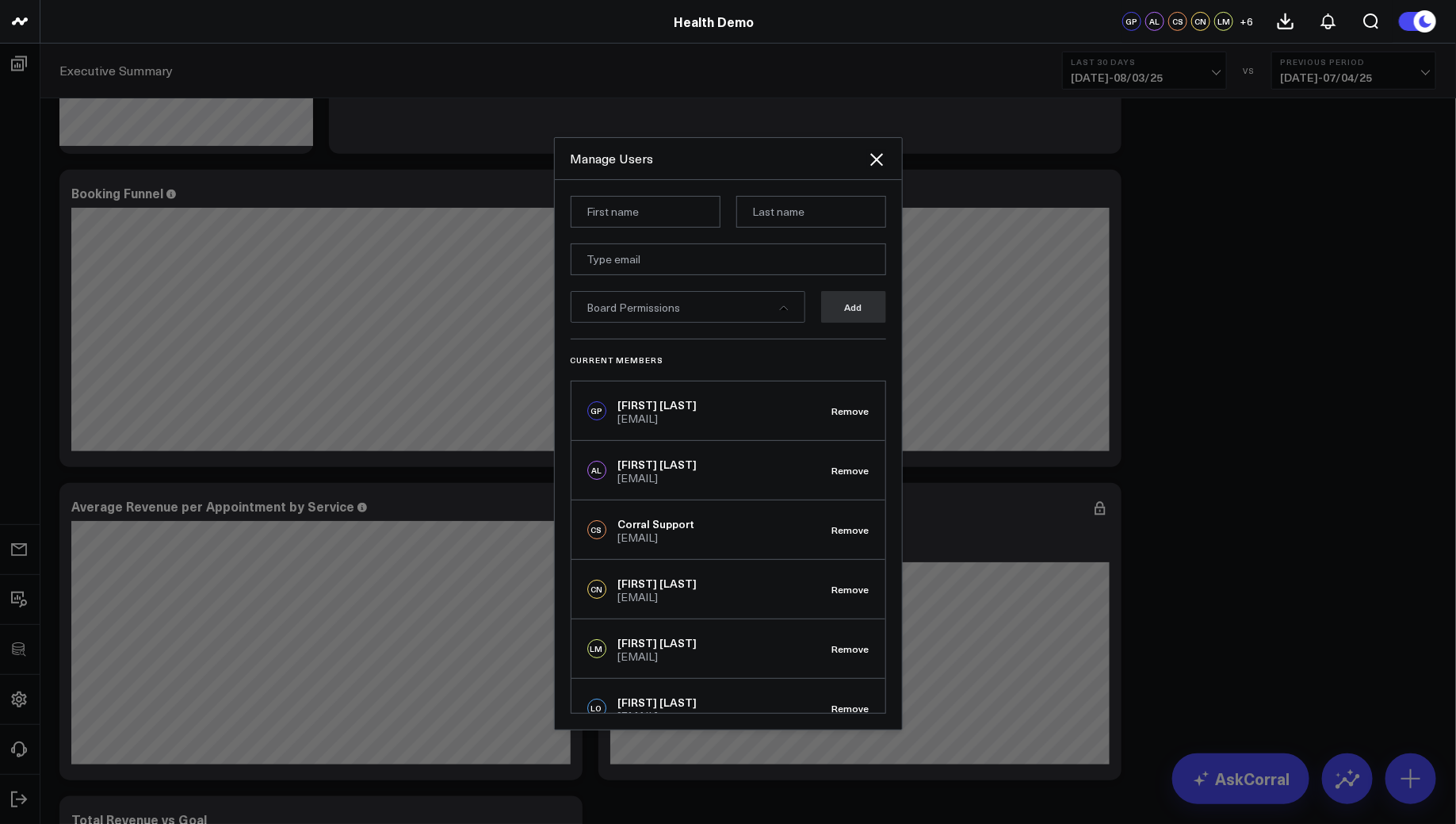 click at bounding box center (645, 212) 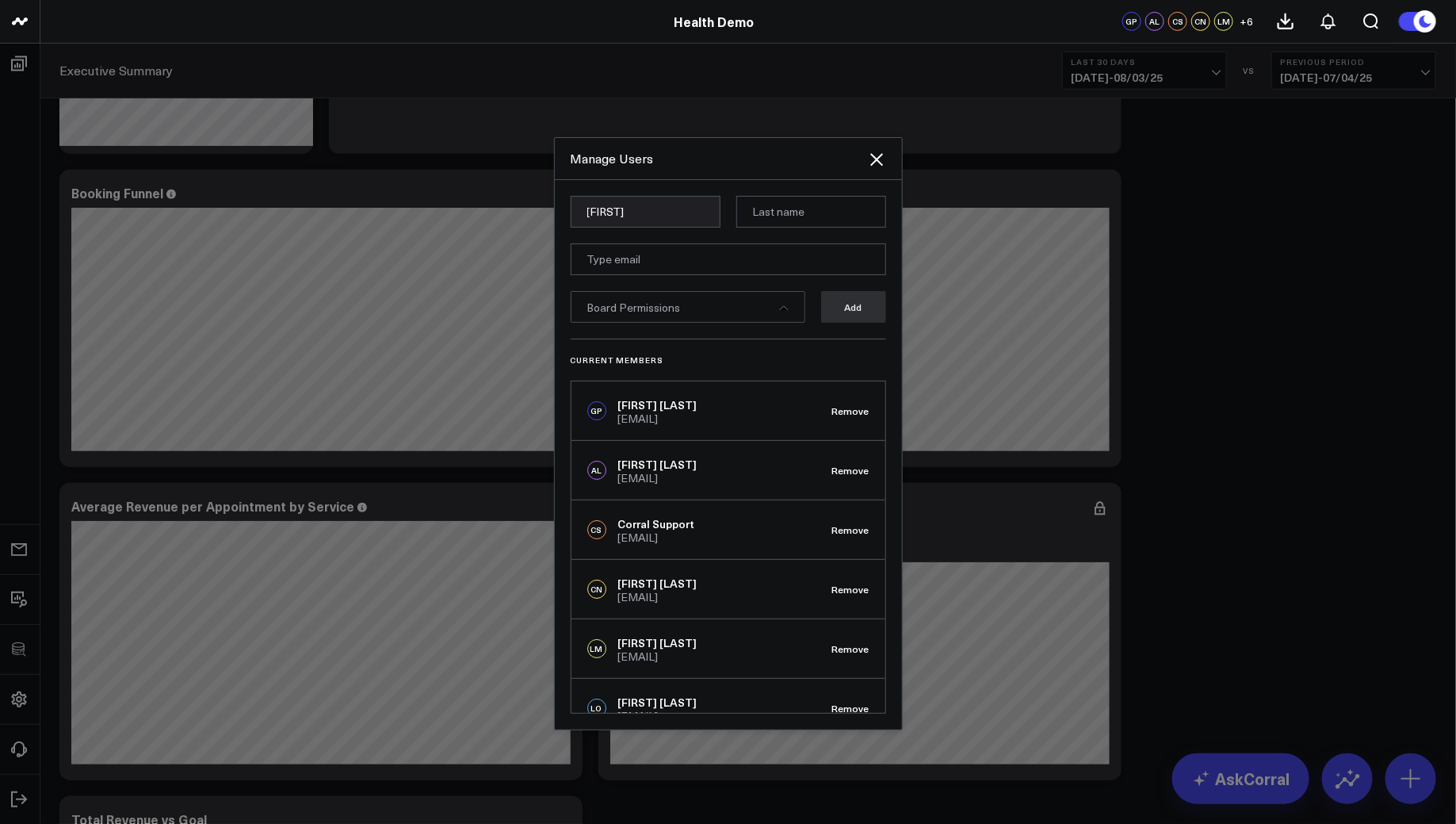type on "Julien" 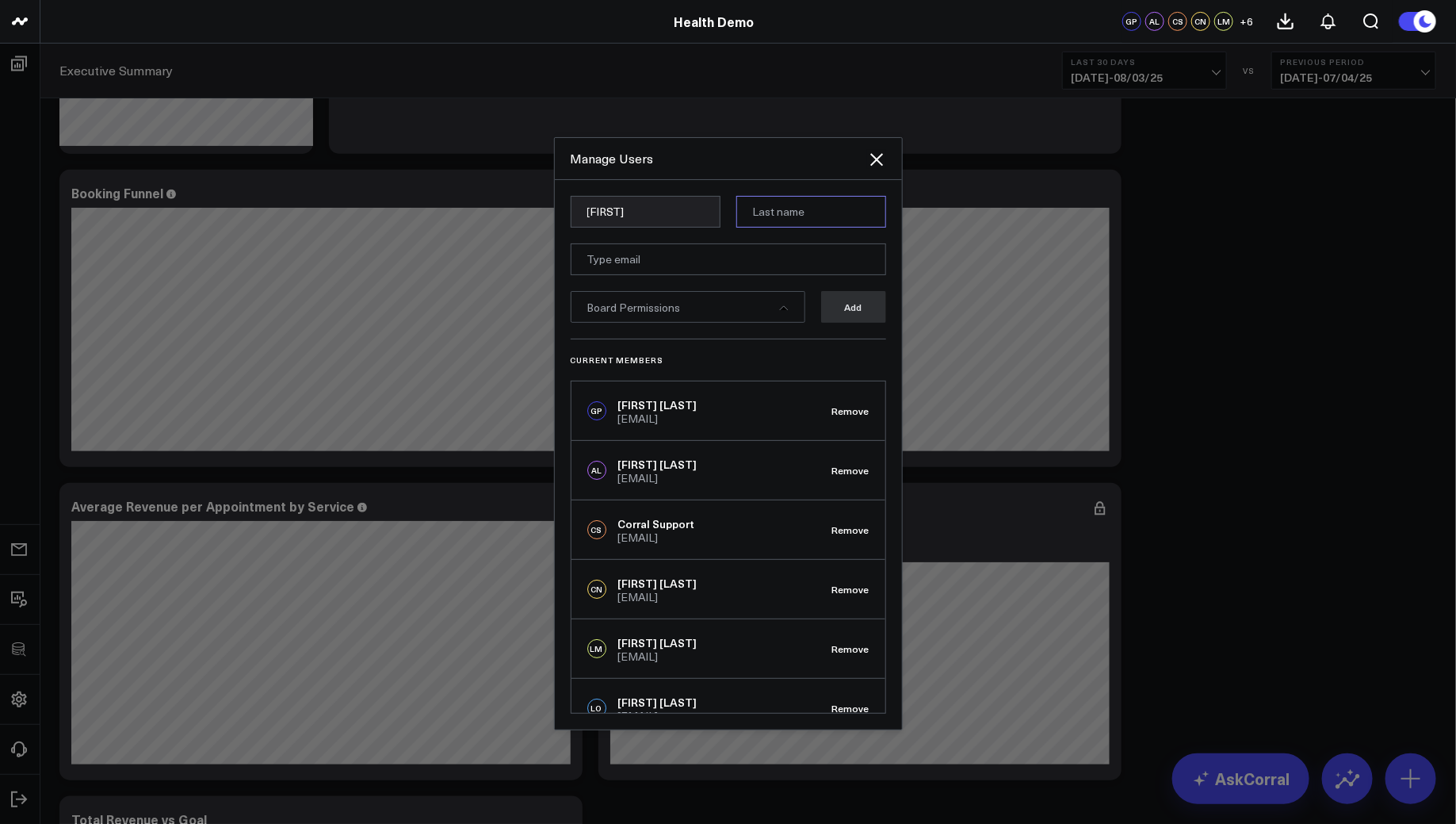 click at bounding box center (811, 212) 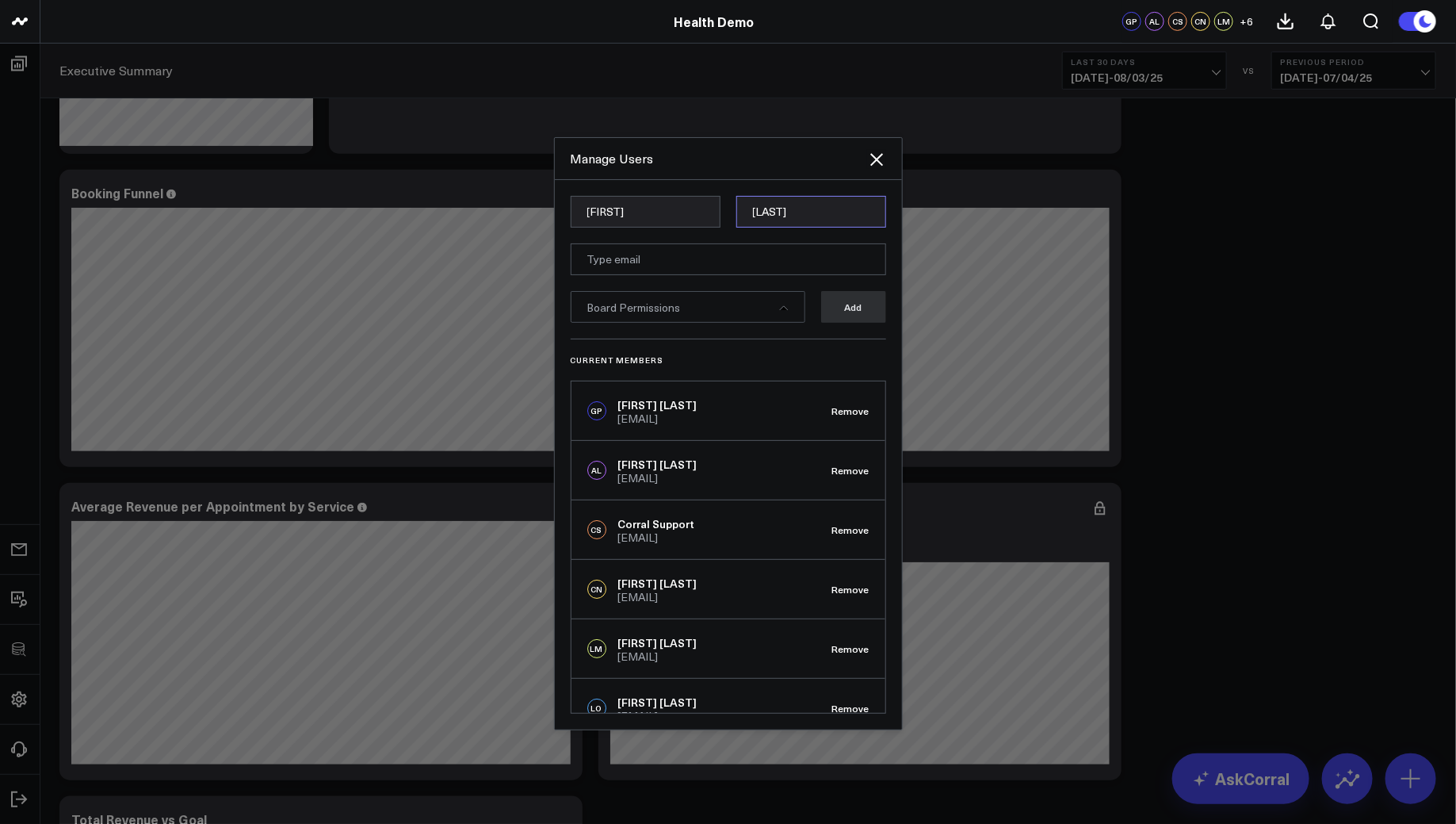 type on "Emoc" 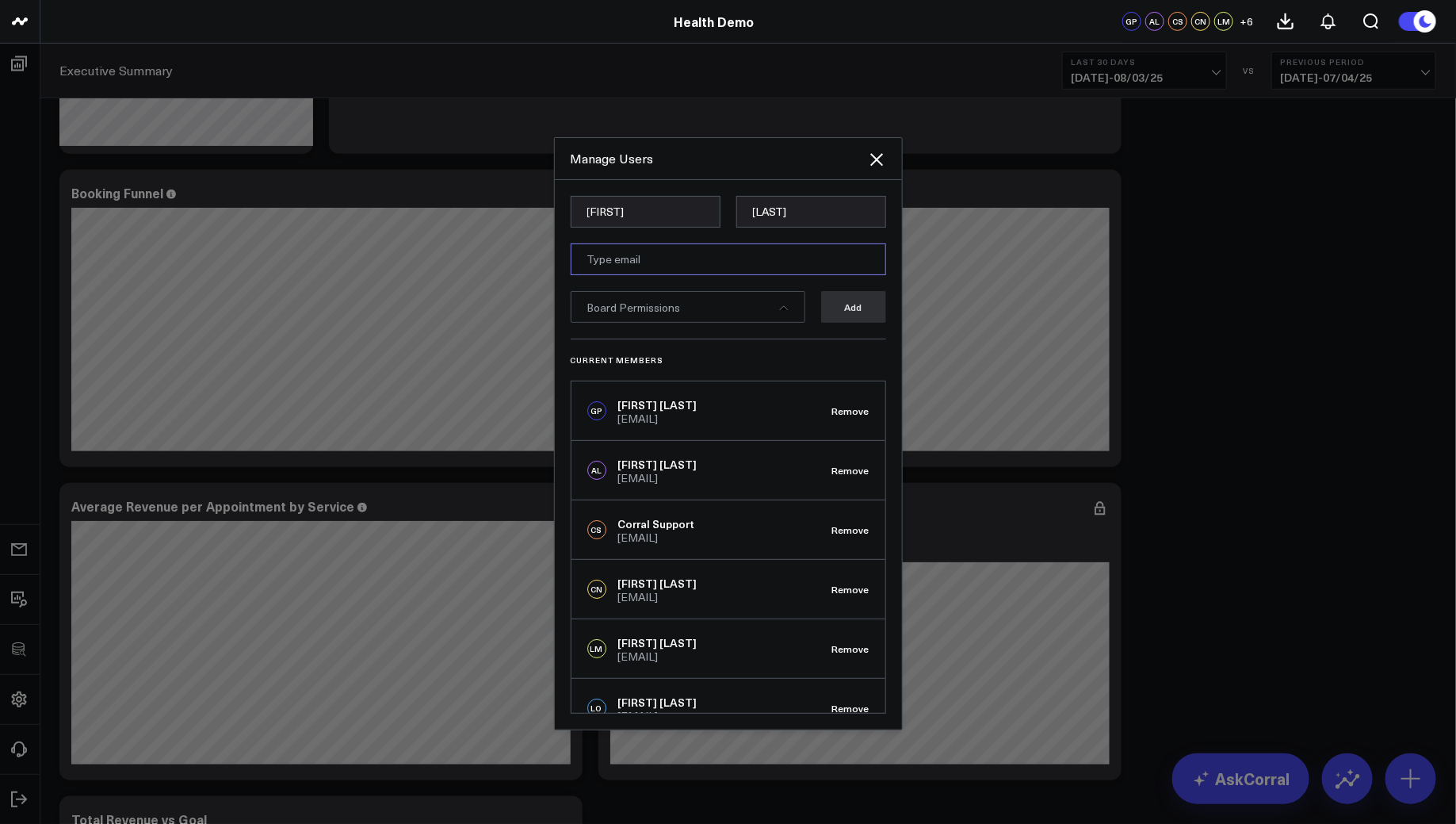 click at bounding box center [728, 259] 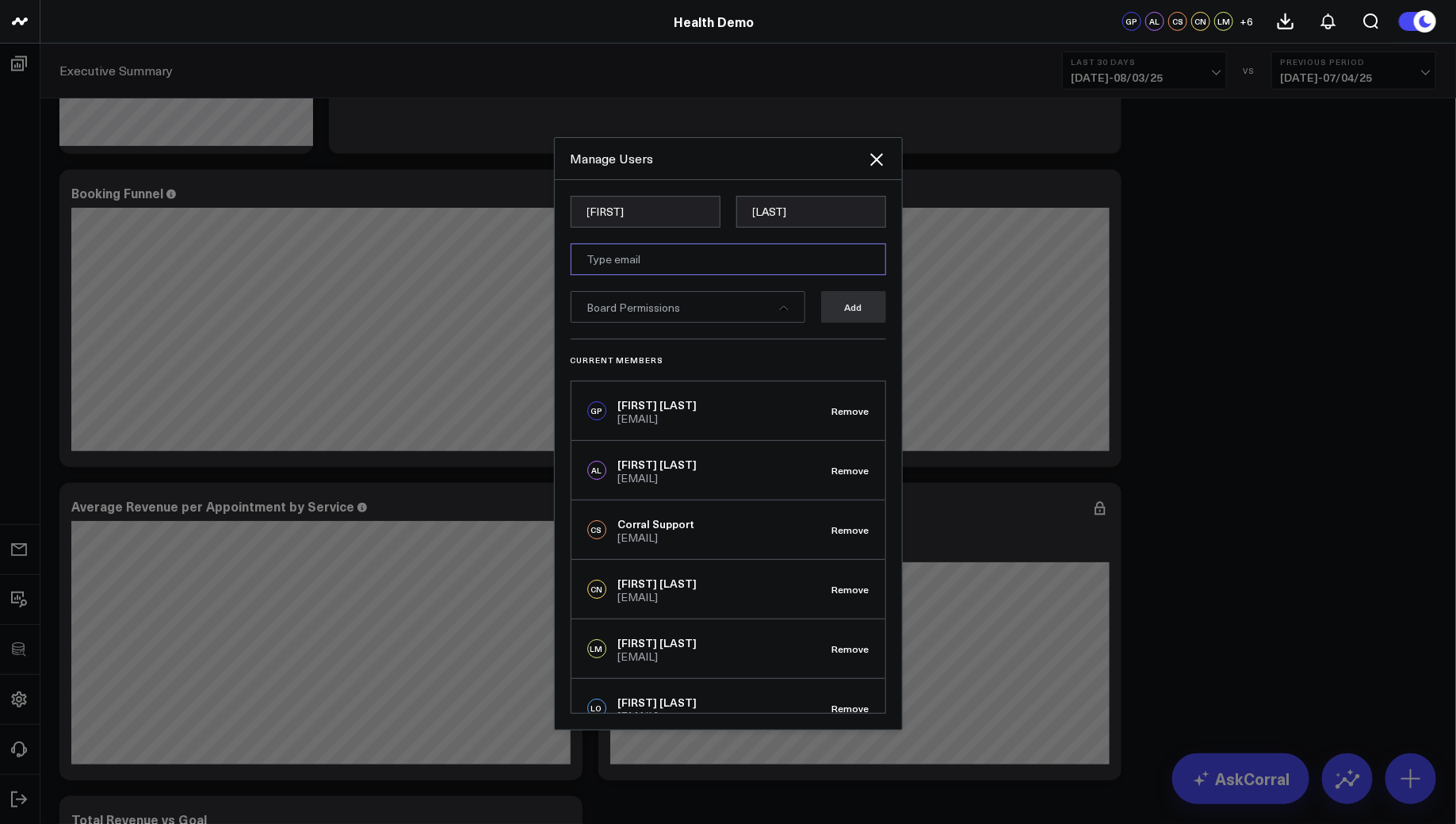 paste on "julienofelbanay2@gmail.com" 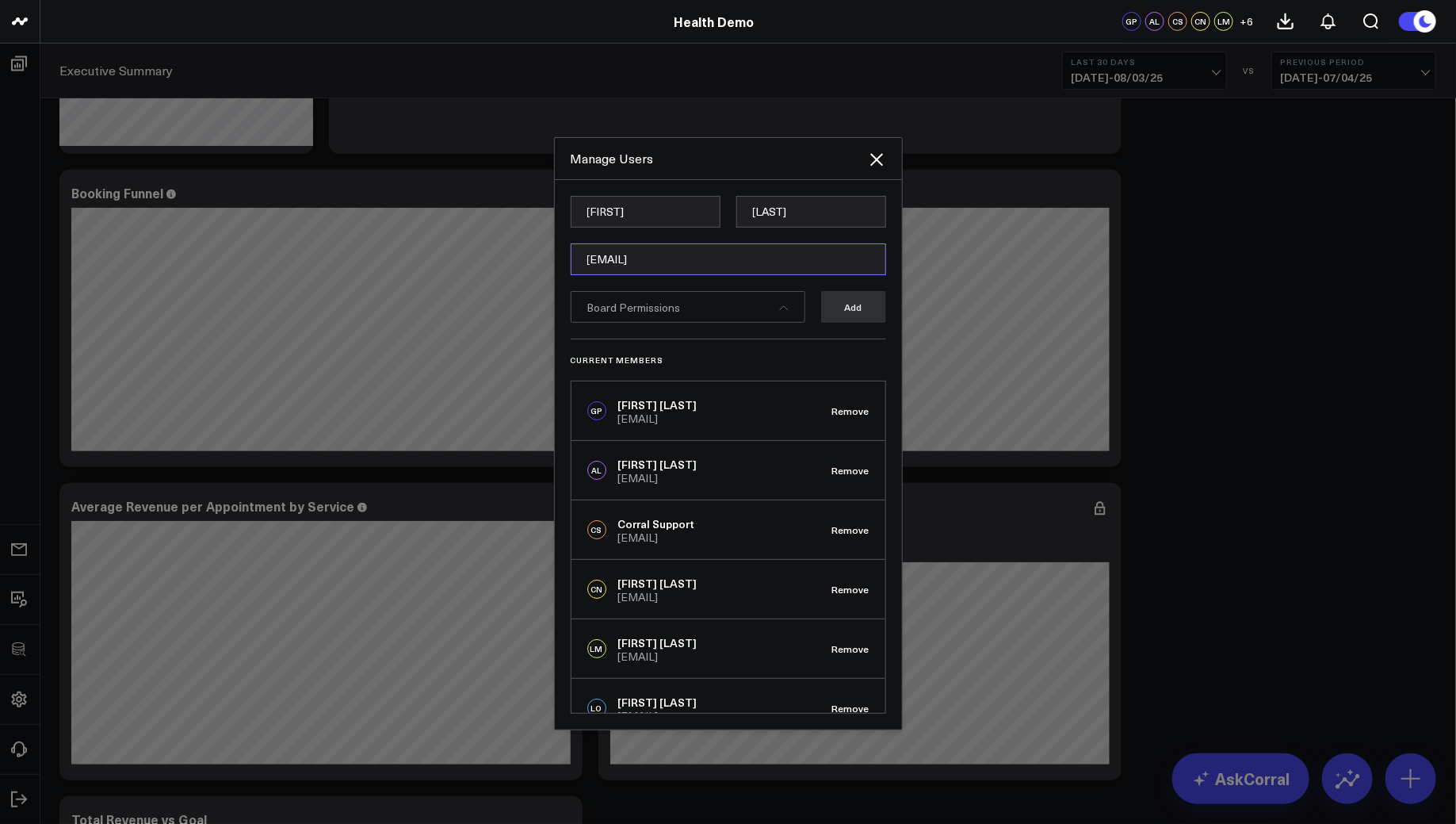 type on "julienofelbanay2@gmail.com" 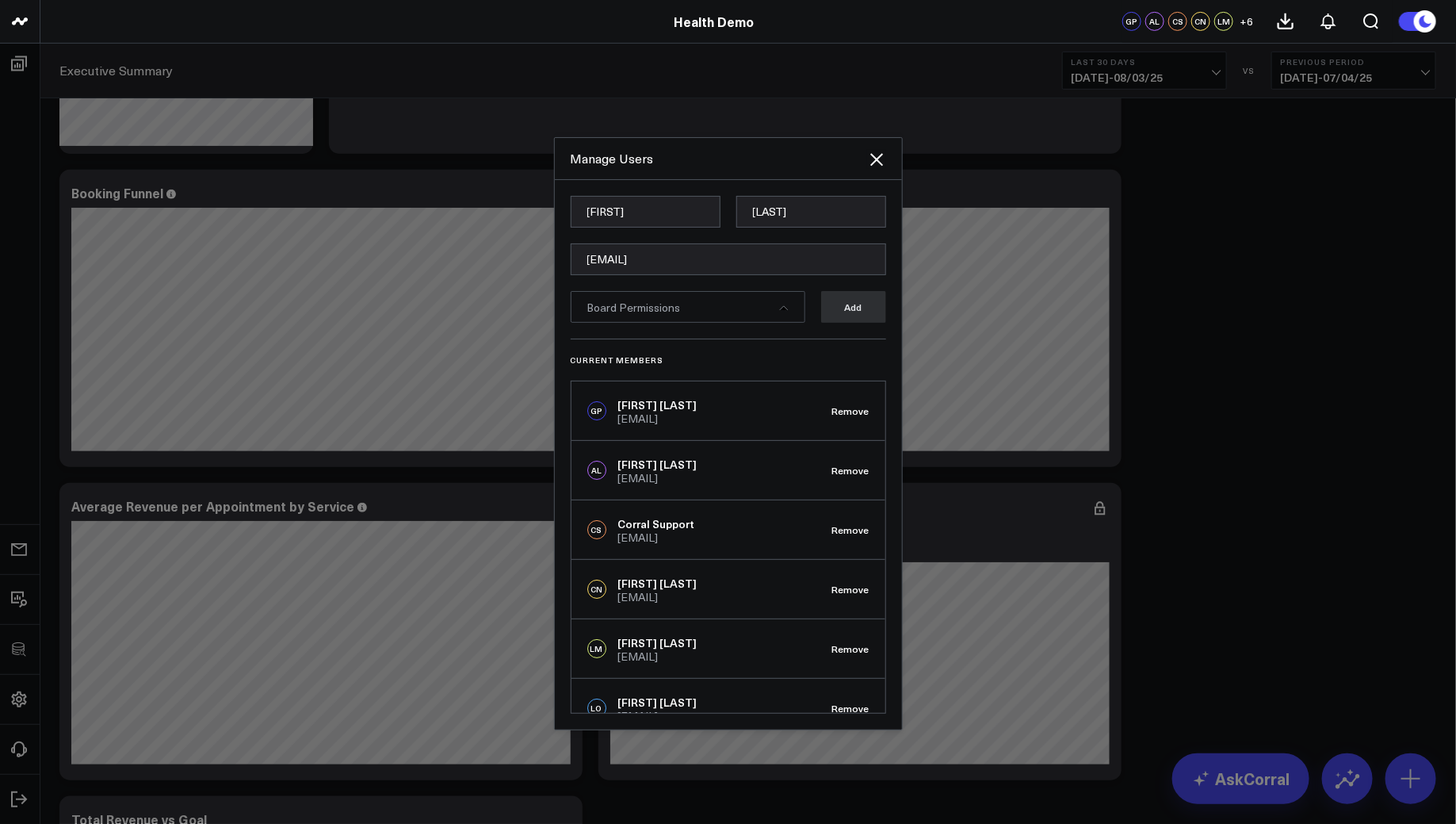 click on "Board Permissions" at bounding box center [688, 307] 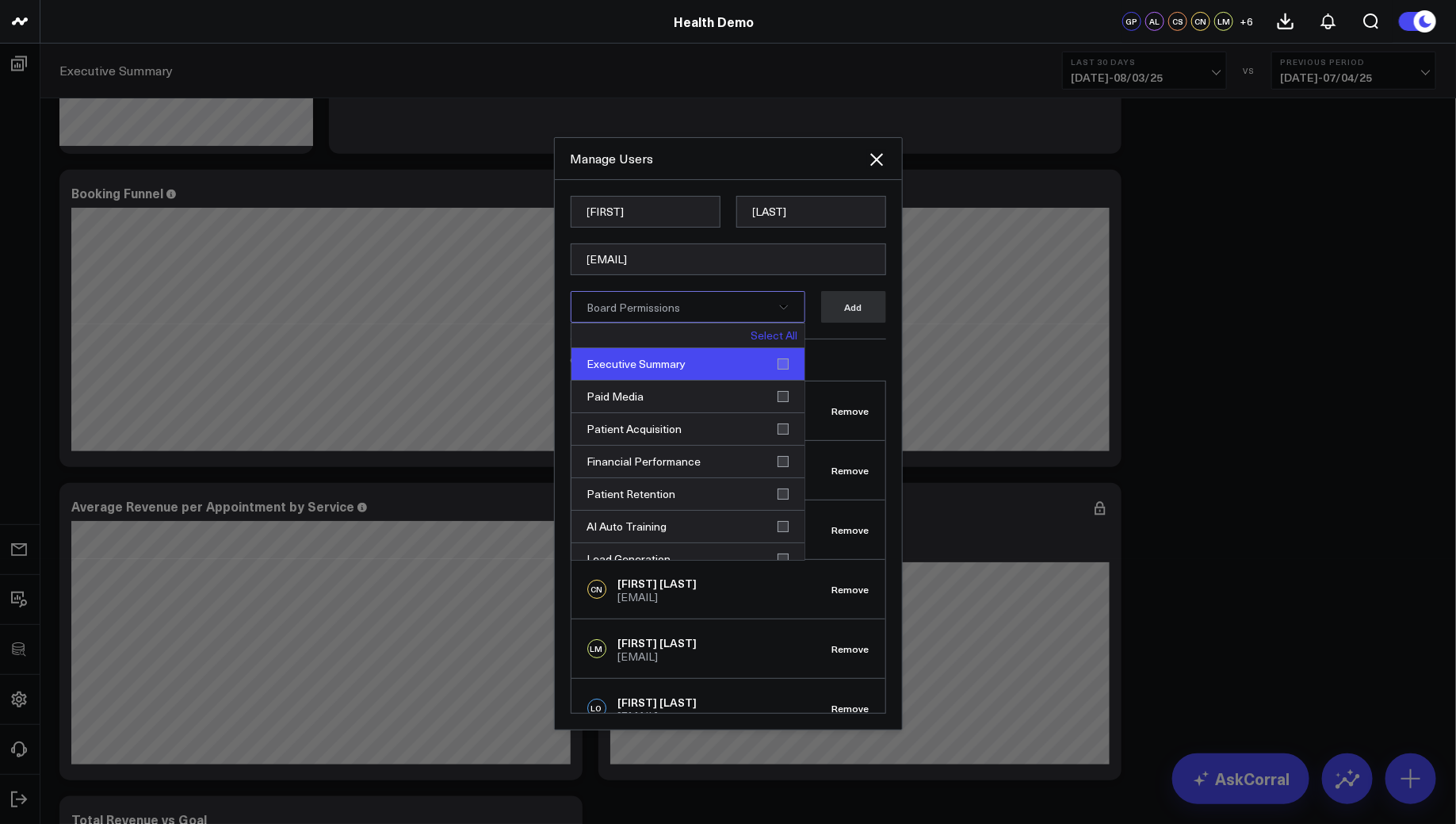 scroll, scrollTop: 282, scrollLeft: 0, axis: vertical 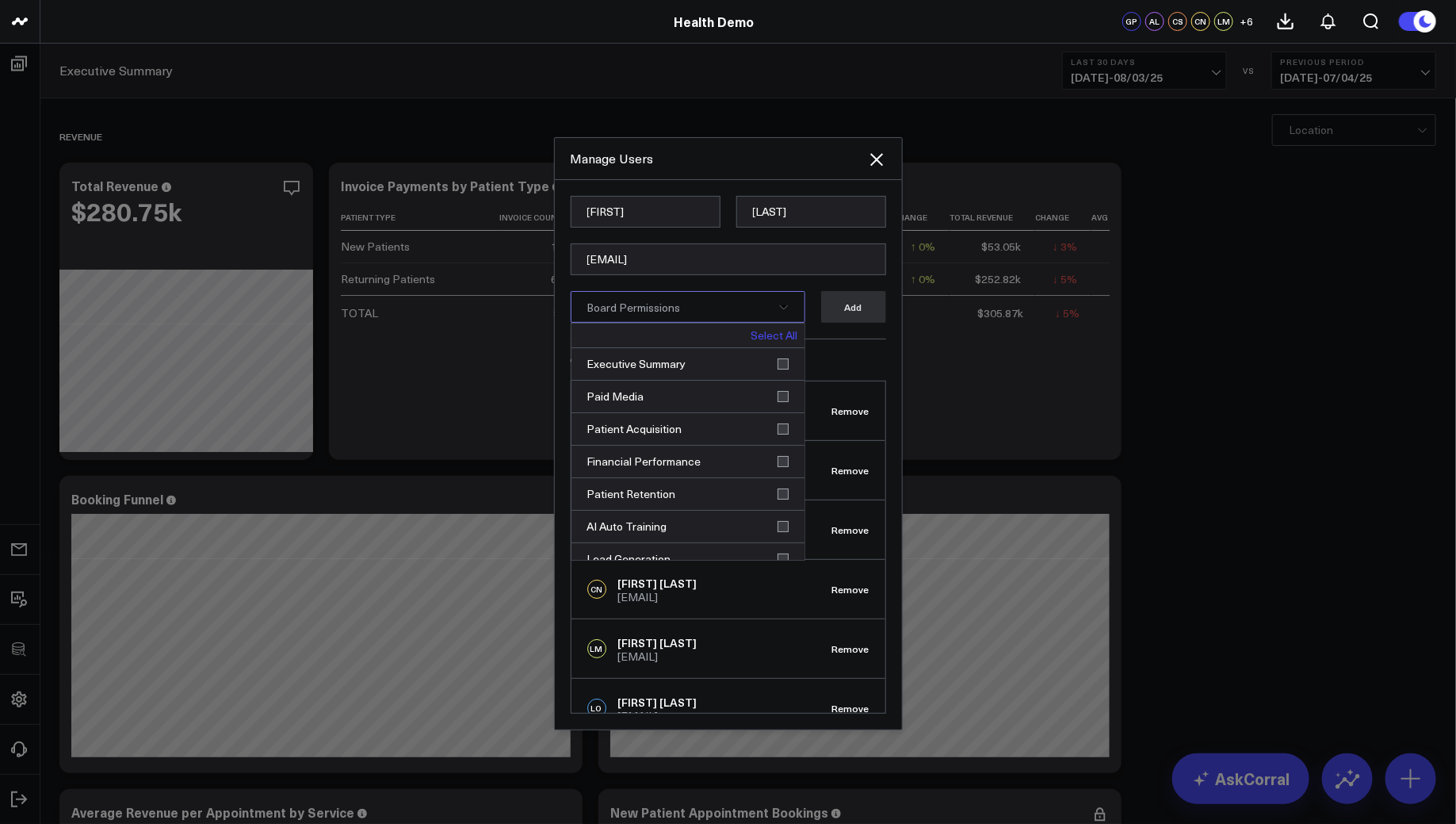 click on "Select All" at bounding box center [774, 335] 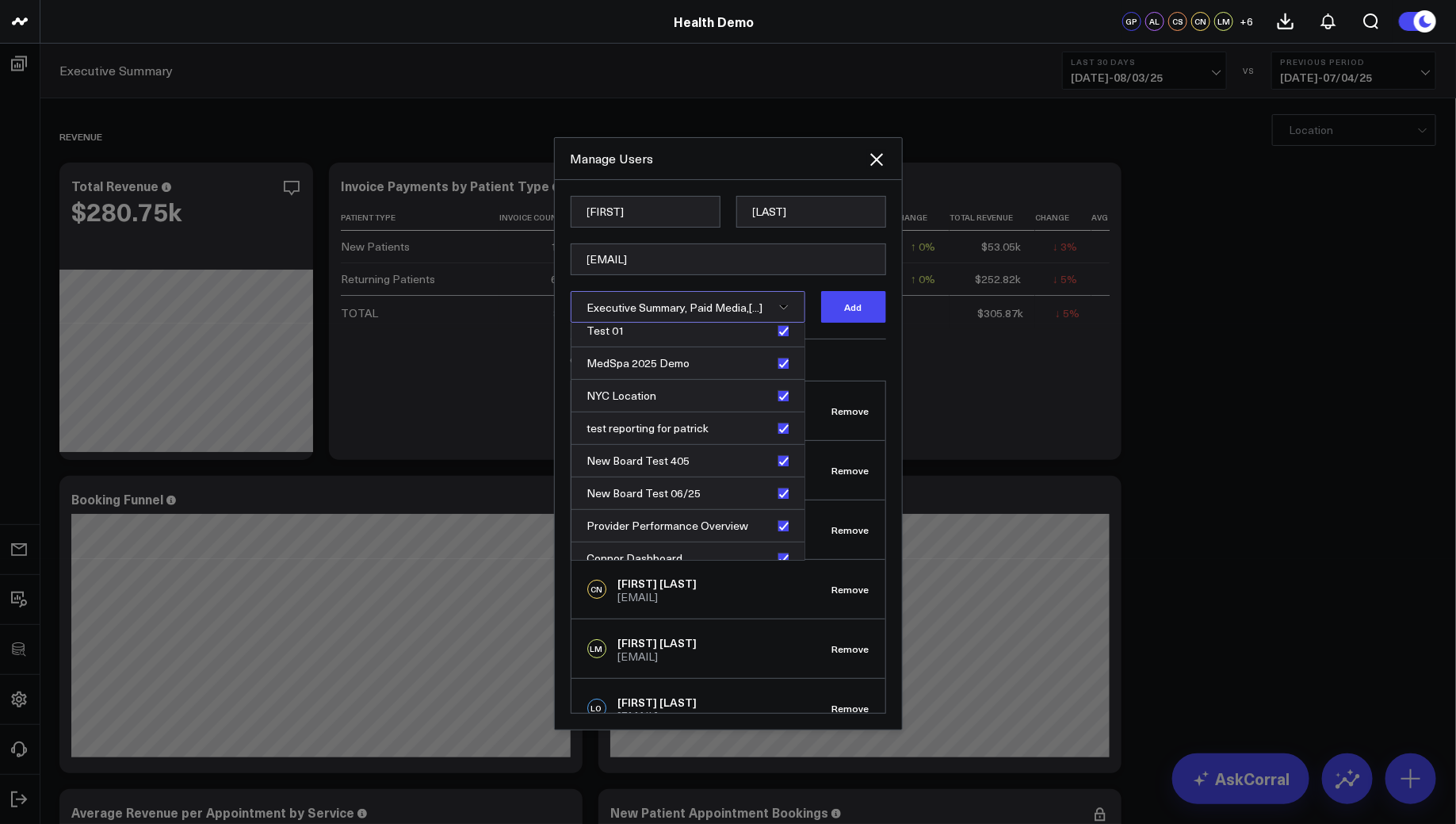 scroll, scrollTop: 431, scrollLeft: 0, axis: vertical 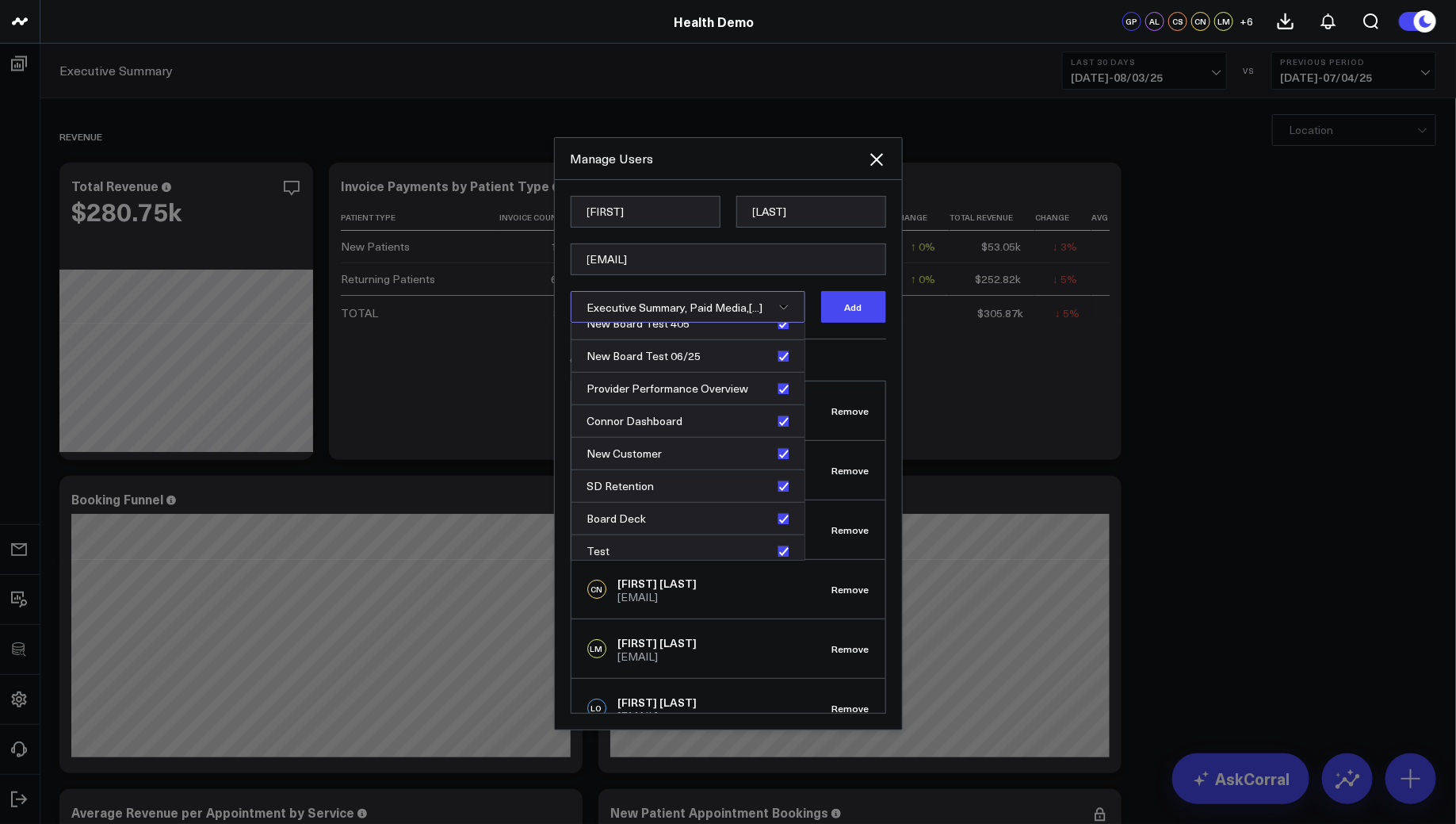 click on "Current Members GP Gareth Price gareth@corraldata.com Remove AL Alex Lirtsman alex@corraldata.com Remove CS Corral Support support@corraldata.com Remove CN Cozi Namer cozinamer@gmail.com Remove LM Lance Muranga lance@corraldata.com Remove LO Lauren O'Shaughnessy lauren@corraldata.com Remove HS Hillary Small hillary@themedspasociety.com Remove KJ Keith Jensen keith@kj.marketing Remove JH Jana Hoffman jana@corraldata.com Remove CB Corey Beale corey@corraldata.com Remove RL Reid Lappin reid.lappin@vokal.io Remove" at bounding box center (728, 526) 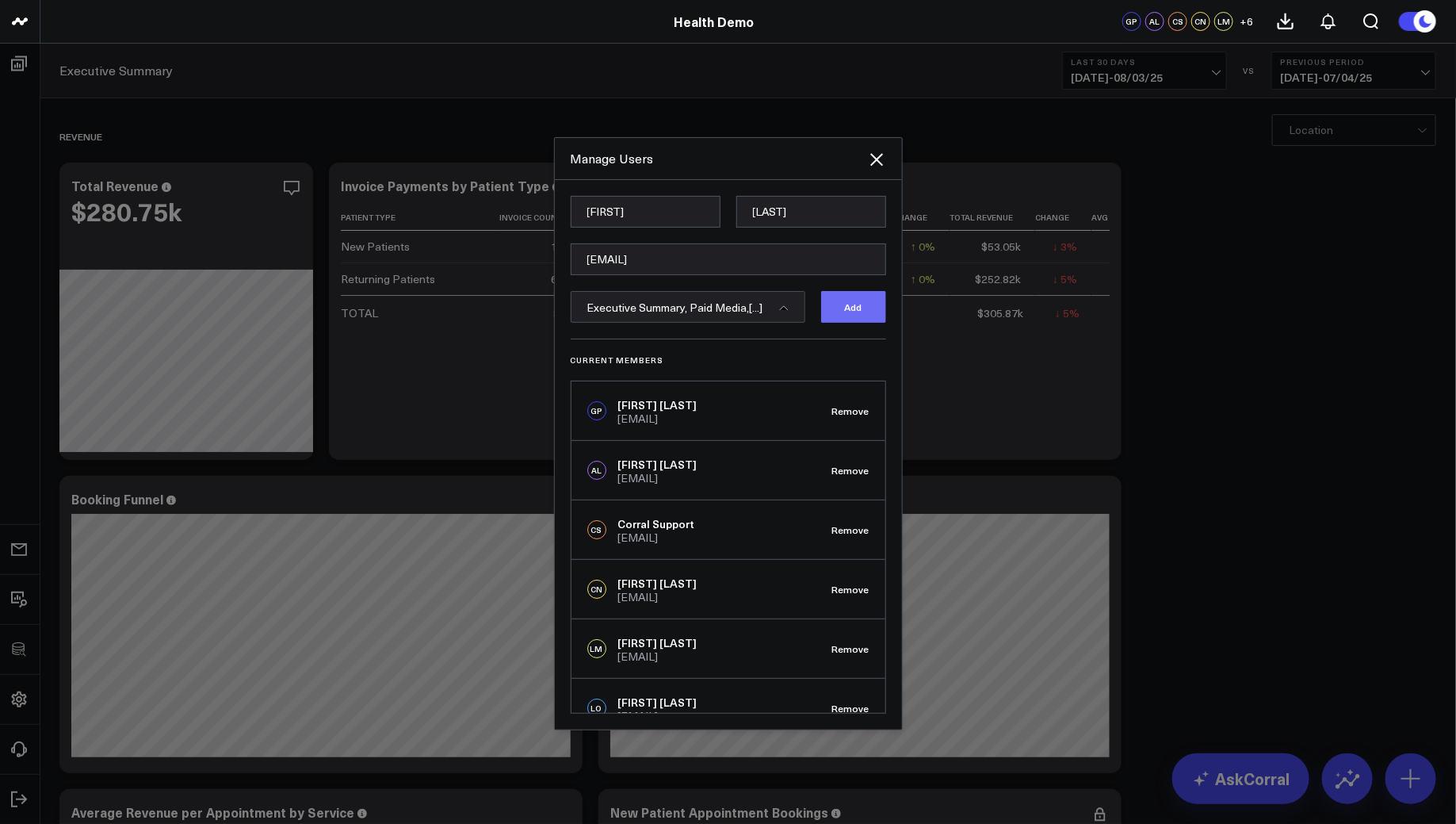 click on "Add" at bounding box center (854, 307) 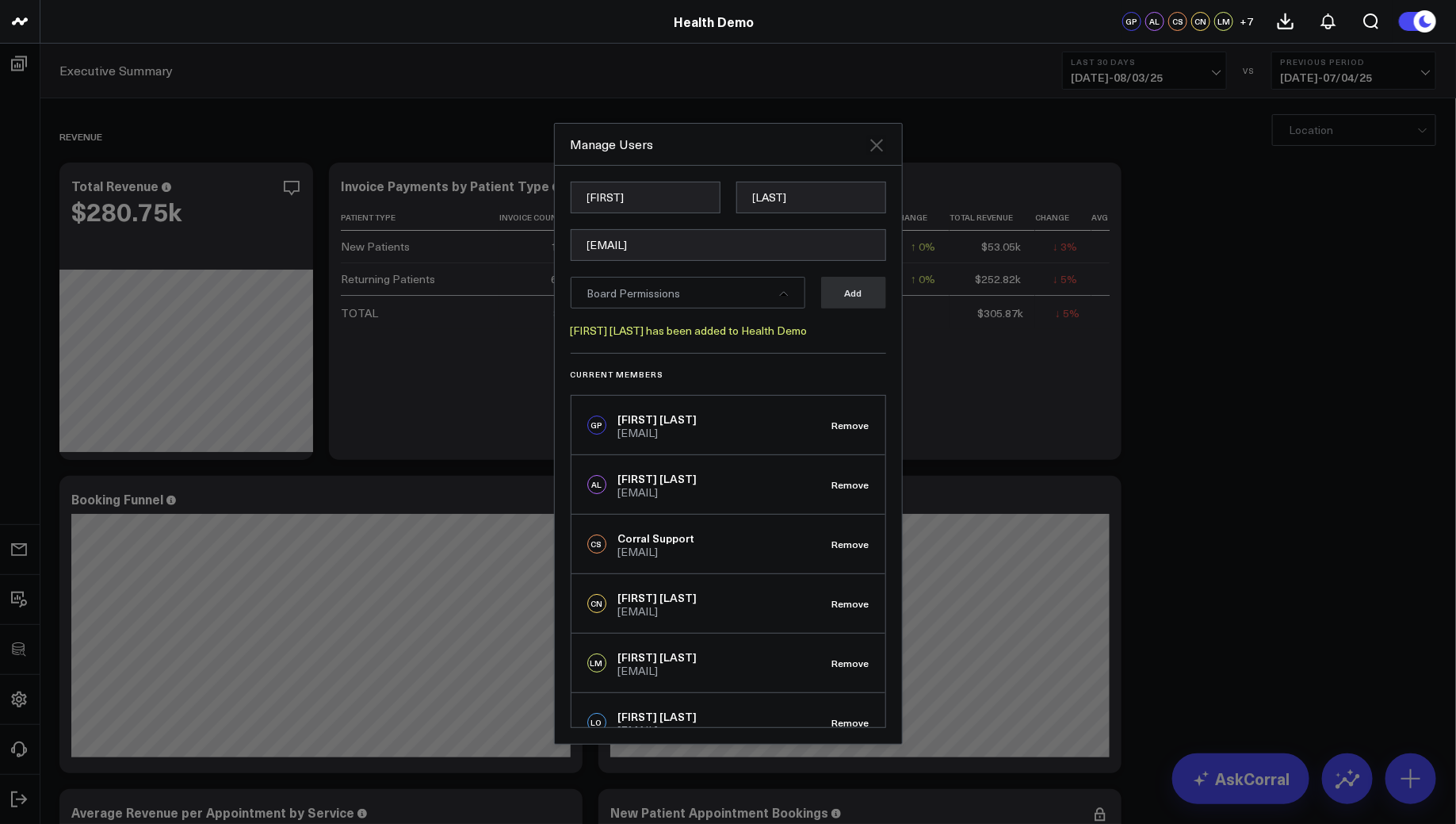 click 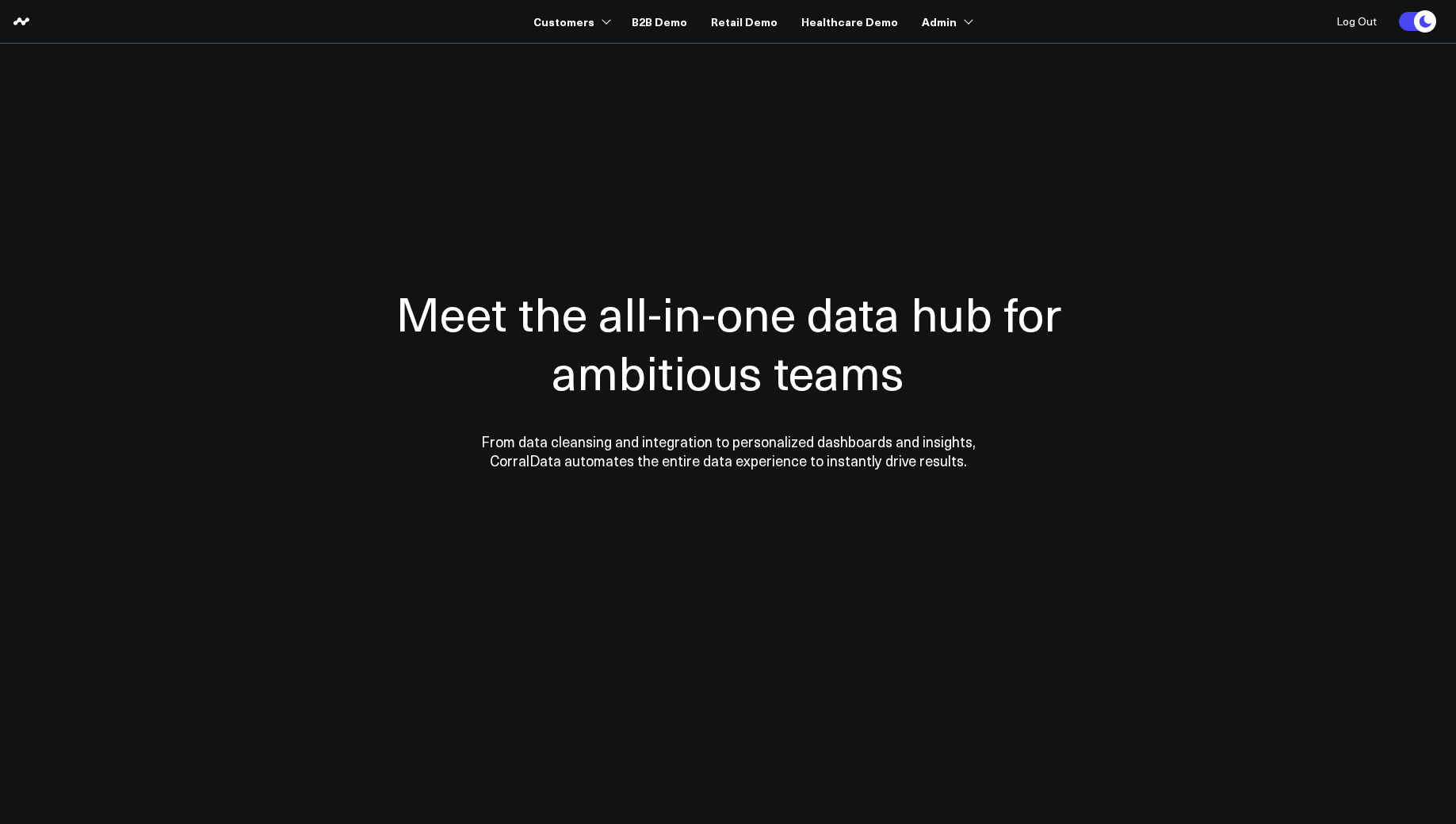 scroll, scrollTop: 0, scrollLeft: 0, axis: both 